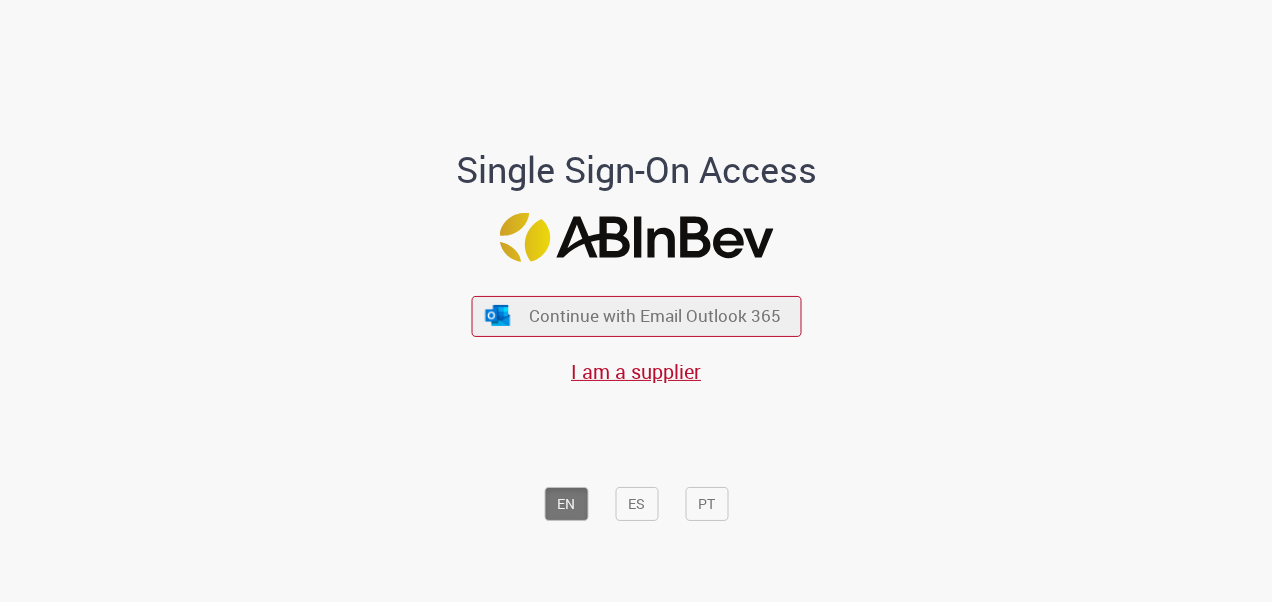 scroll, scrollTop: 0, scrollLeft: 0, axis: both 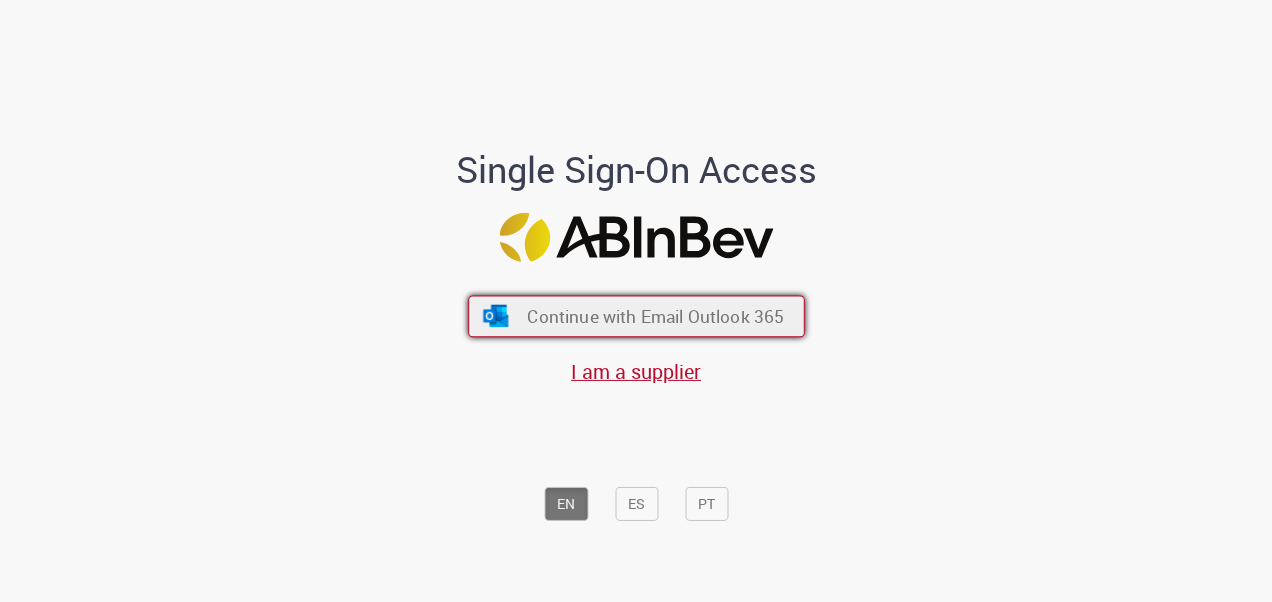 click on "Continue with Email Outlook 365" at bounding box center (655, 315) 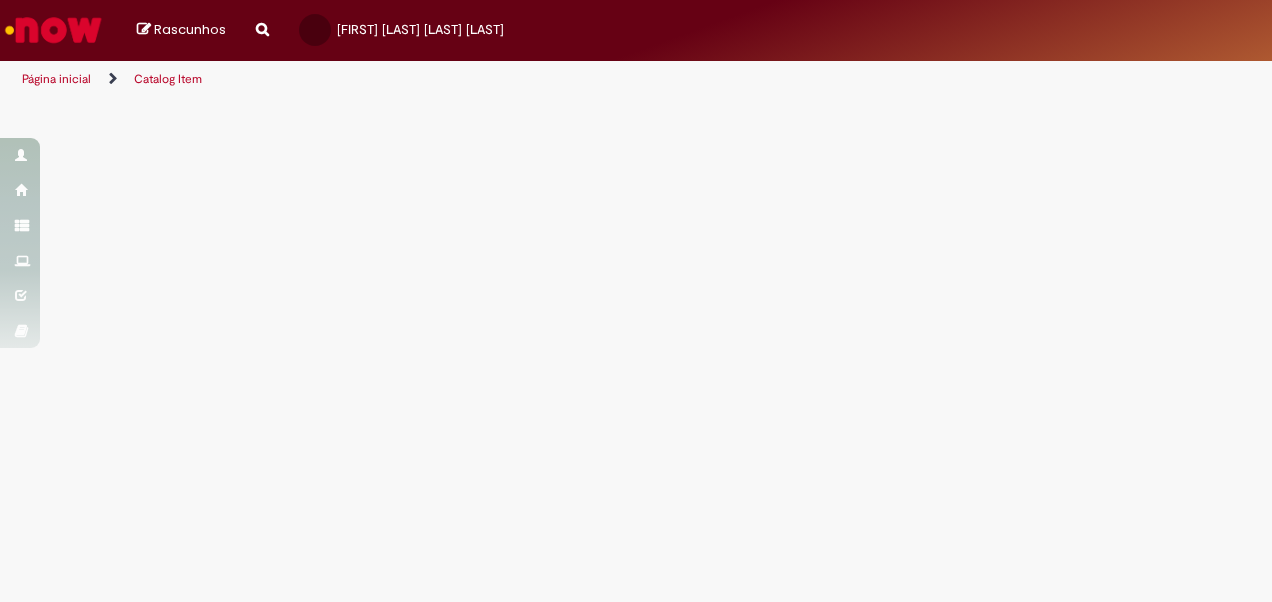 scroll, scrollTop: 0, scrollLeft: 0, axis: both 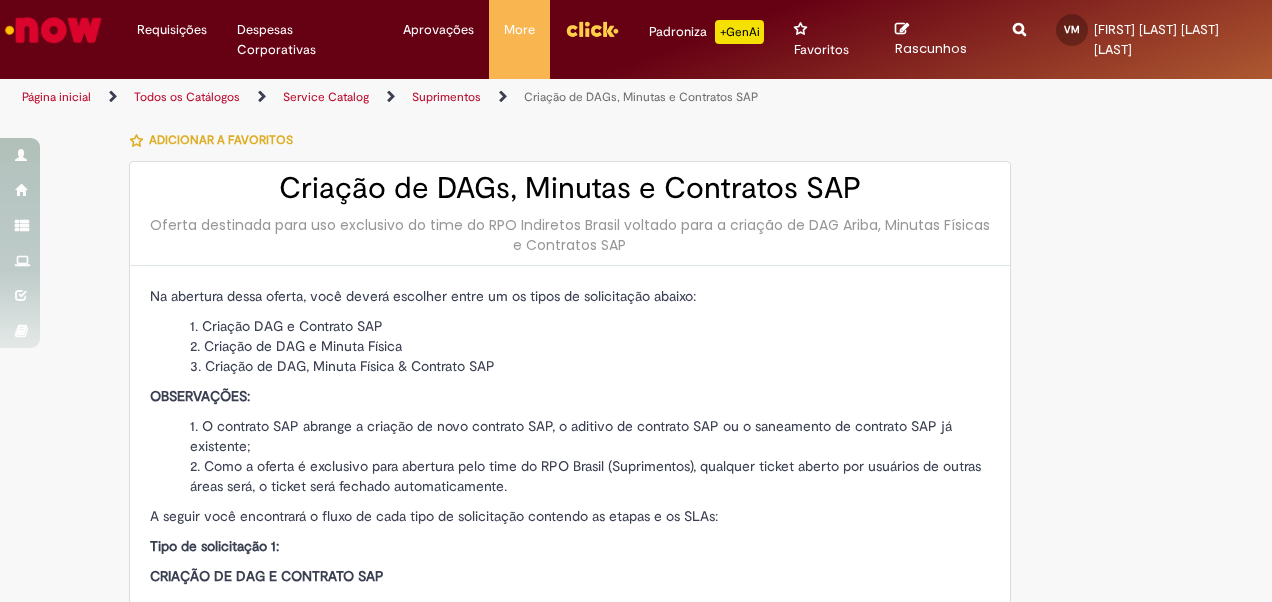 type on "********" 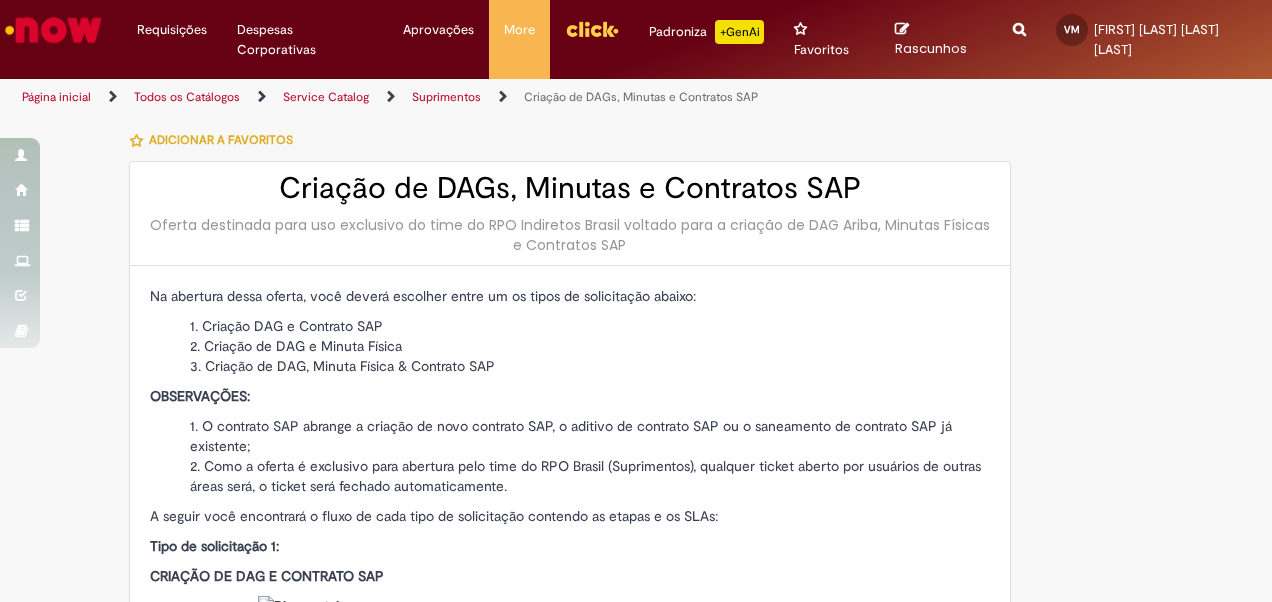 type on "**********" 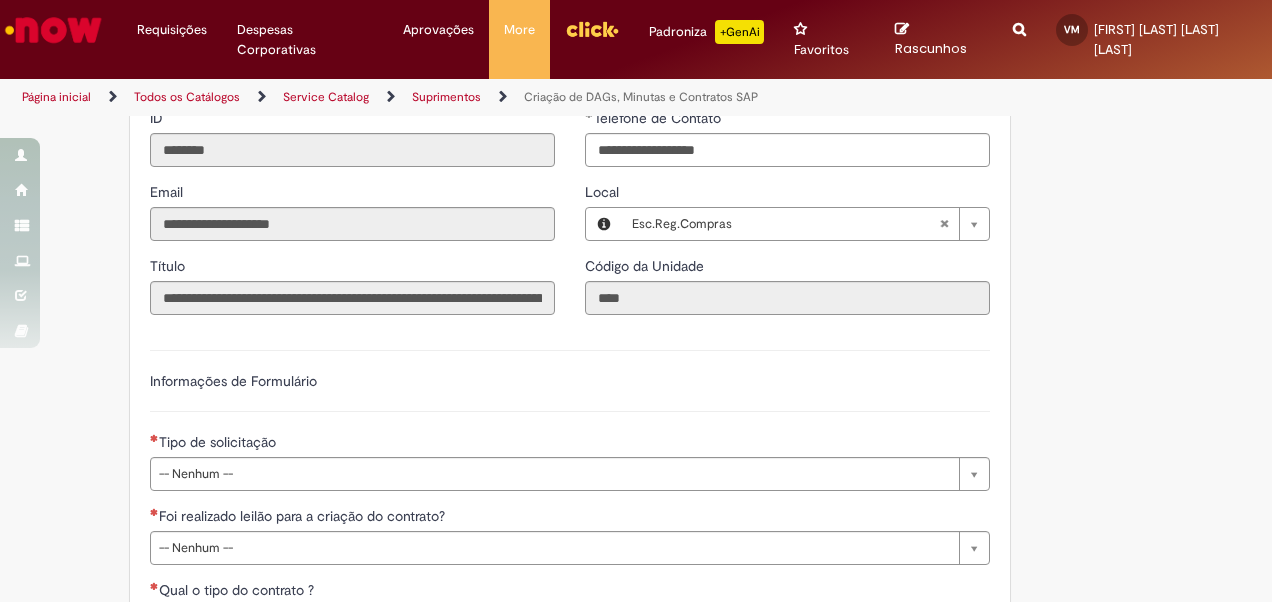 scroll, scrollTop: 2556, scrollLeft: 0, axis: vertical 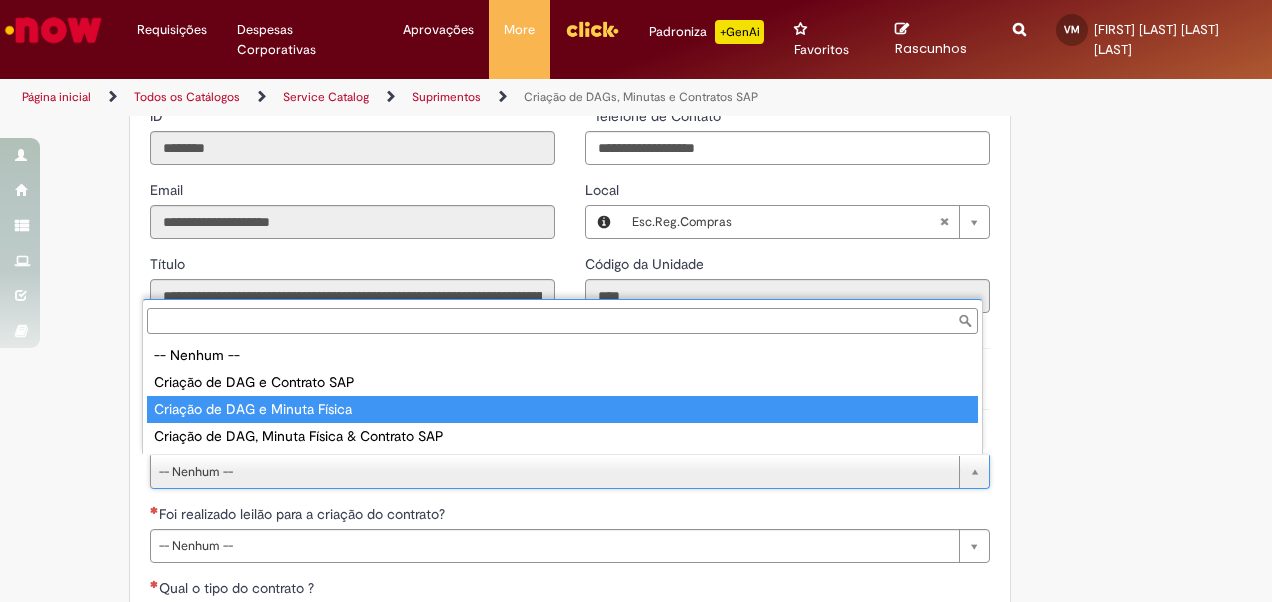 type on "**********" 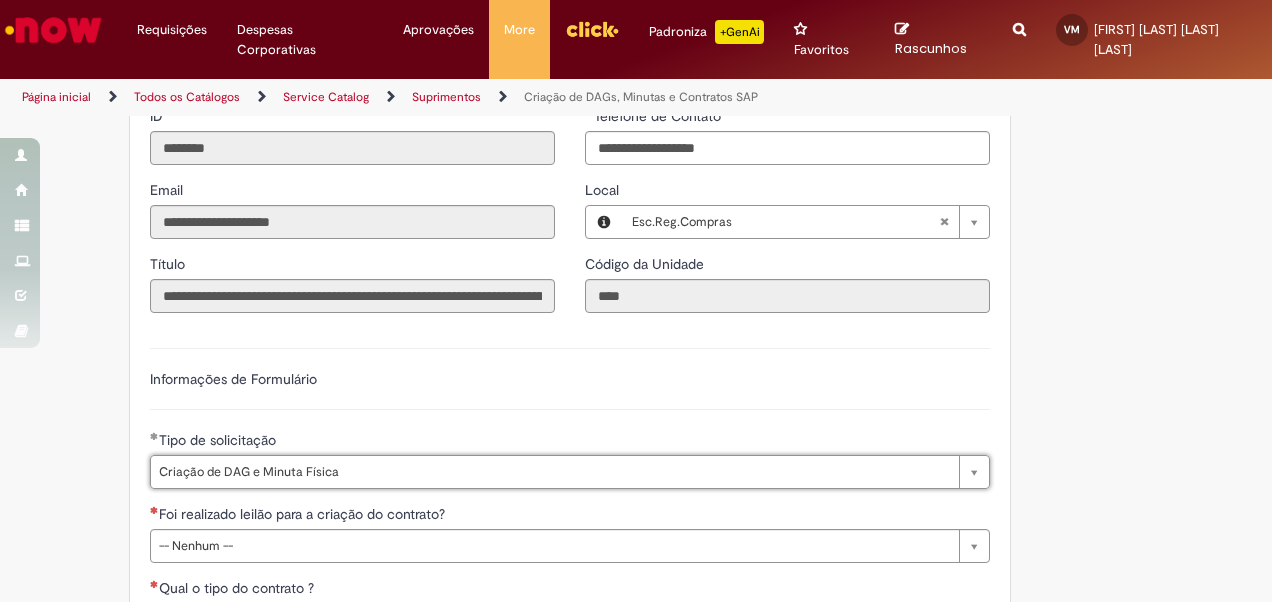 scroll, scrollTop: 2827, scrollLeft: 0, axis: vertical 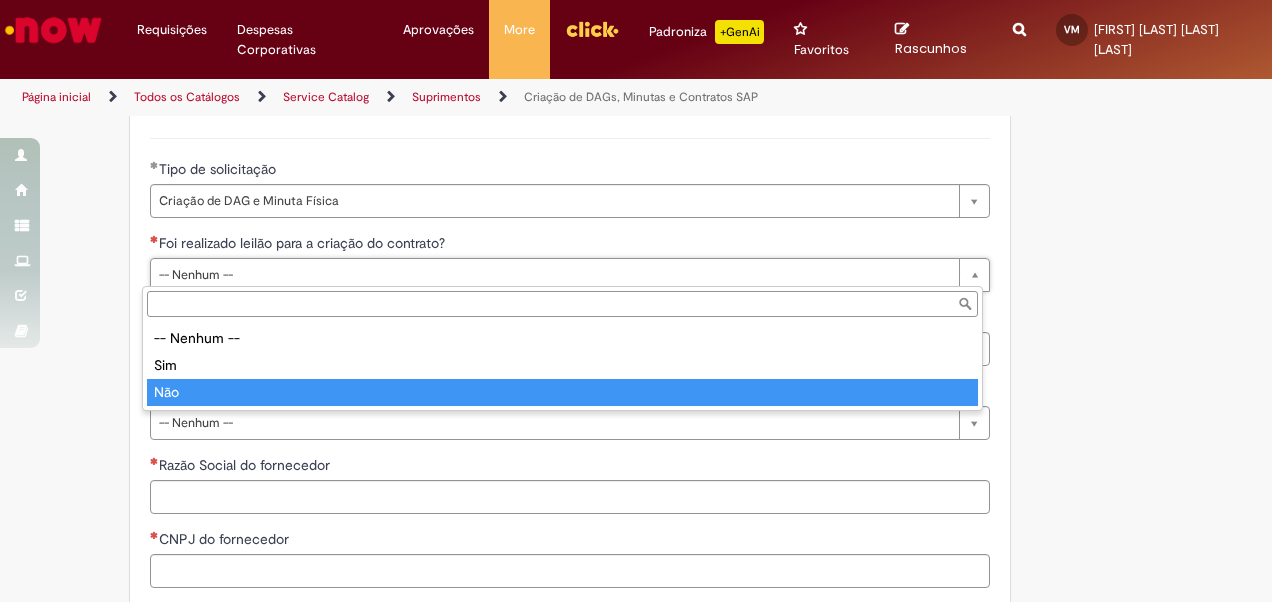 type on "***" 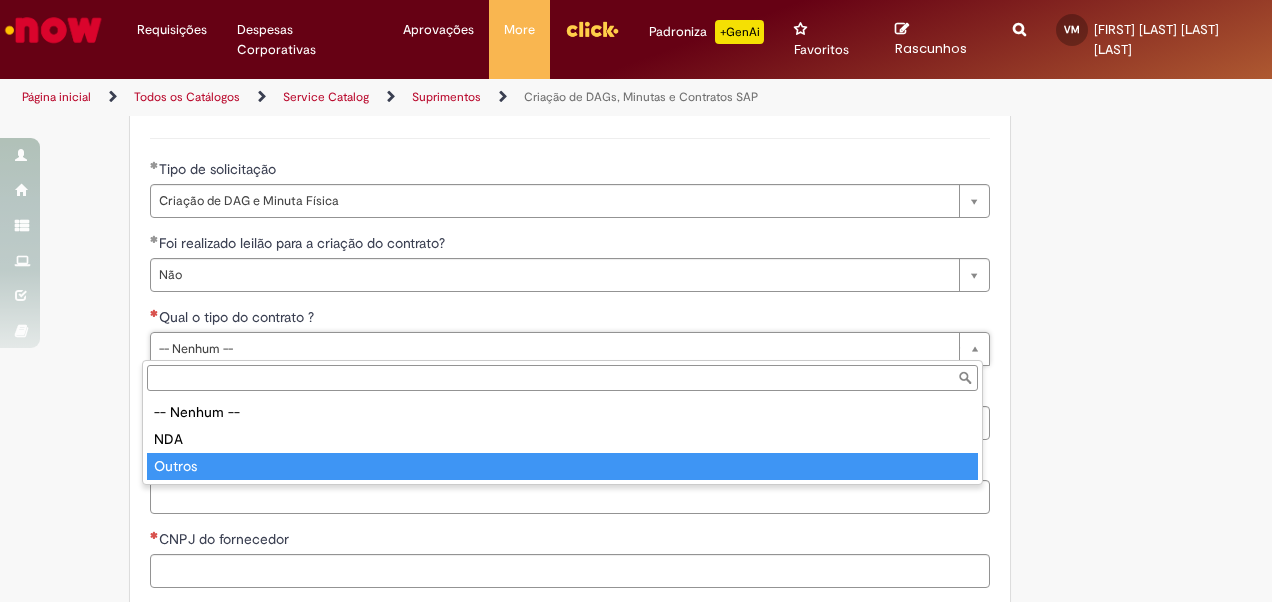 type on "******" 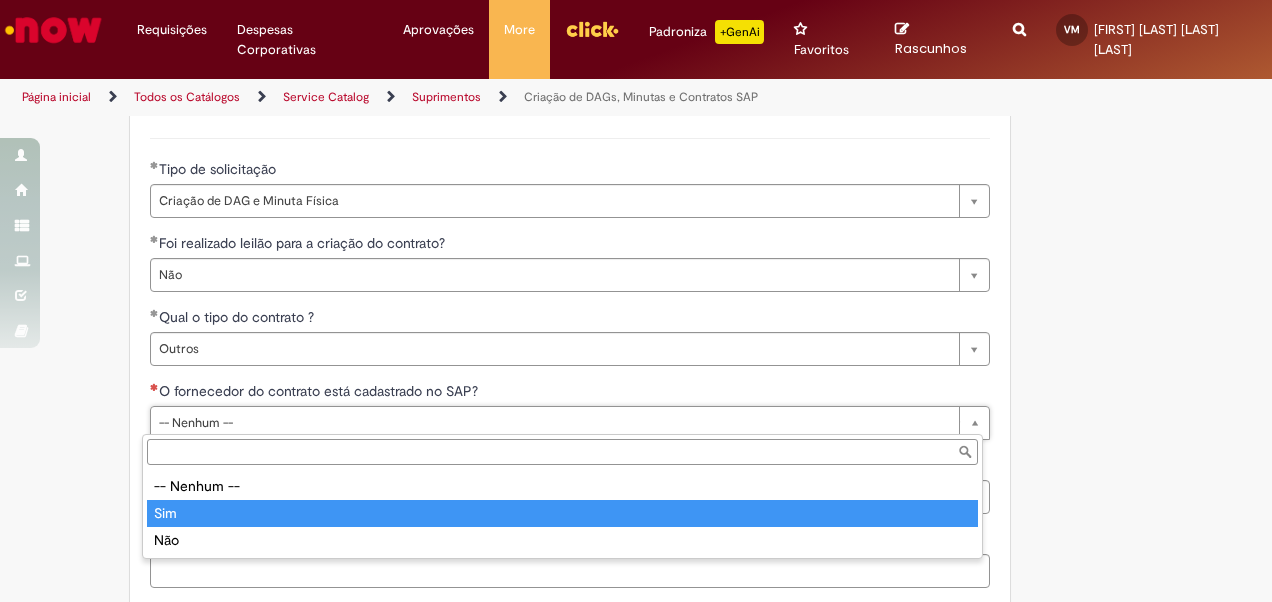 type on "***" 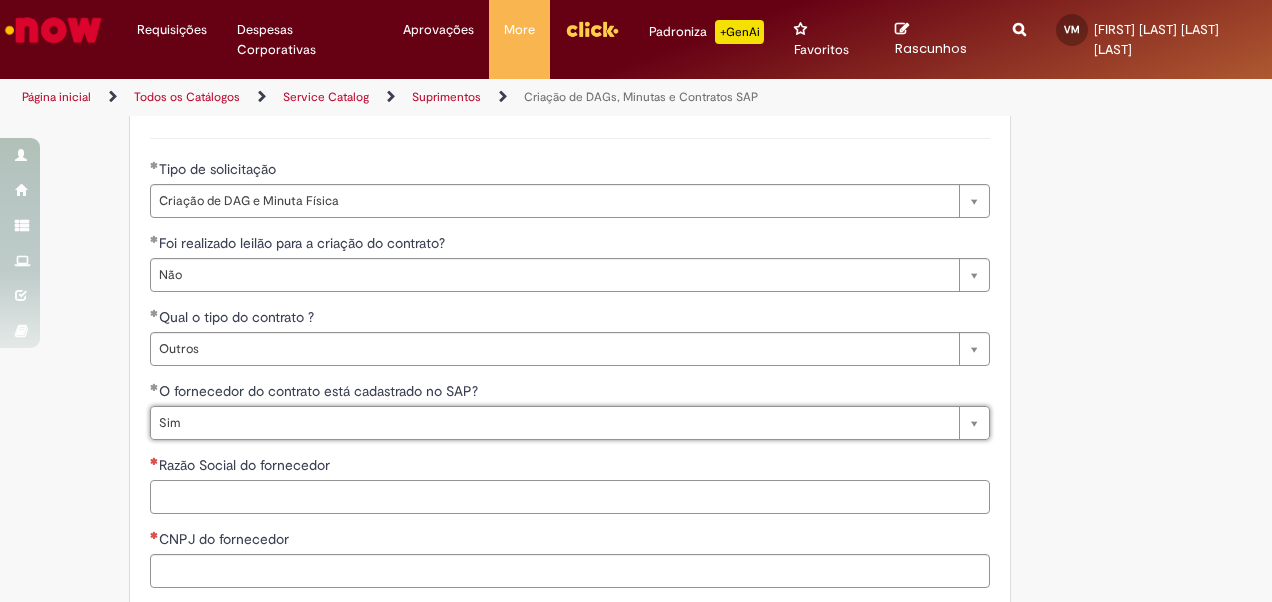click on "Razão Social do fornecedor" at bounding box center [570, 497] 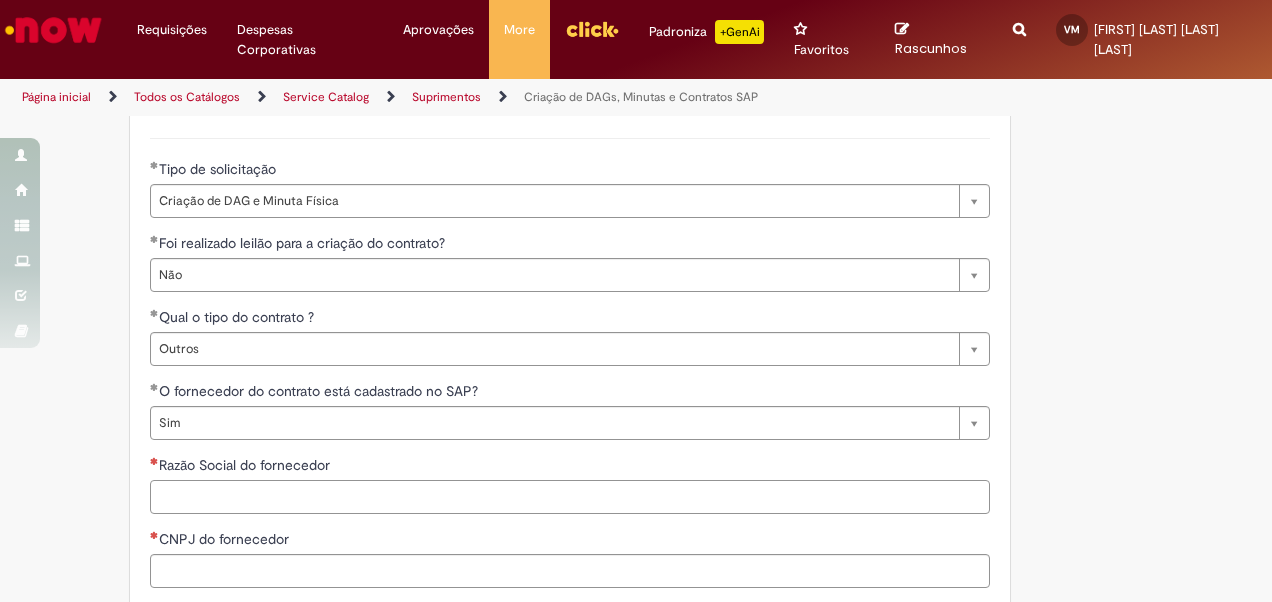 paste on "**********" 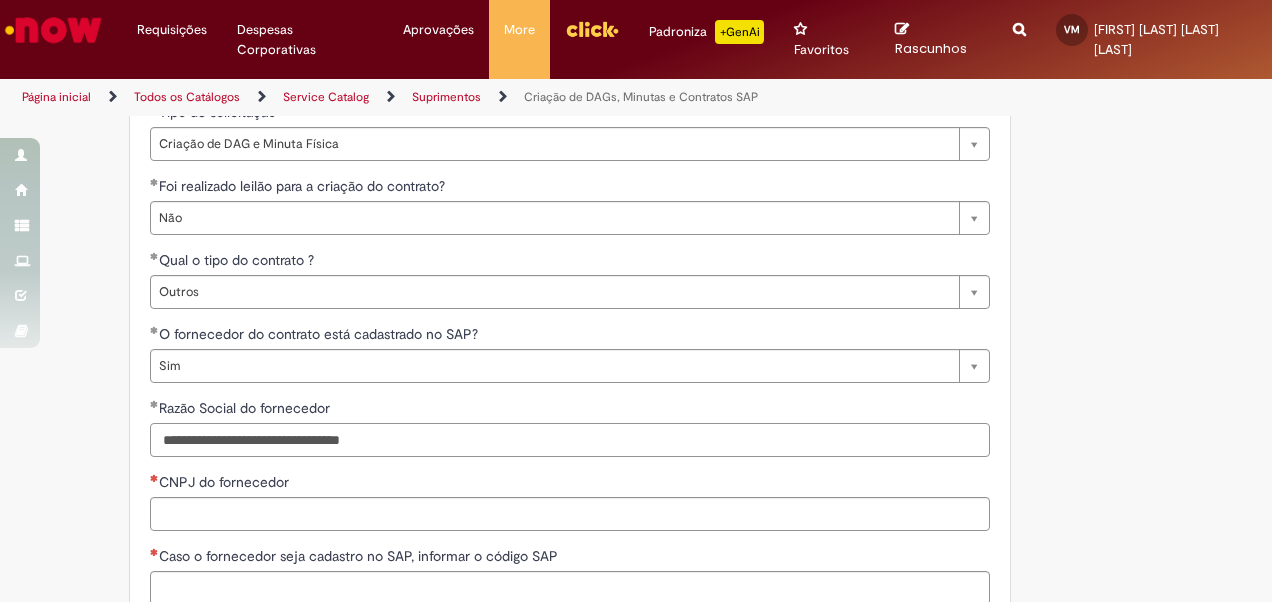 scroll, scrollTop: 2885, scrollLeft: 0, axis: vertical 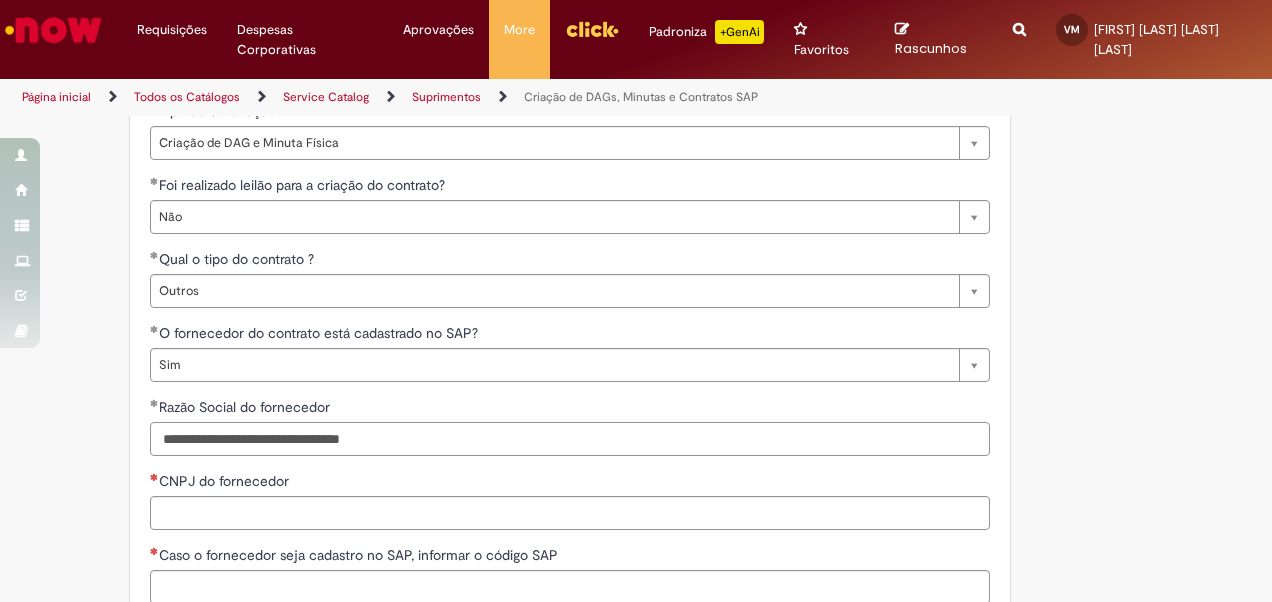 type on "**********" 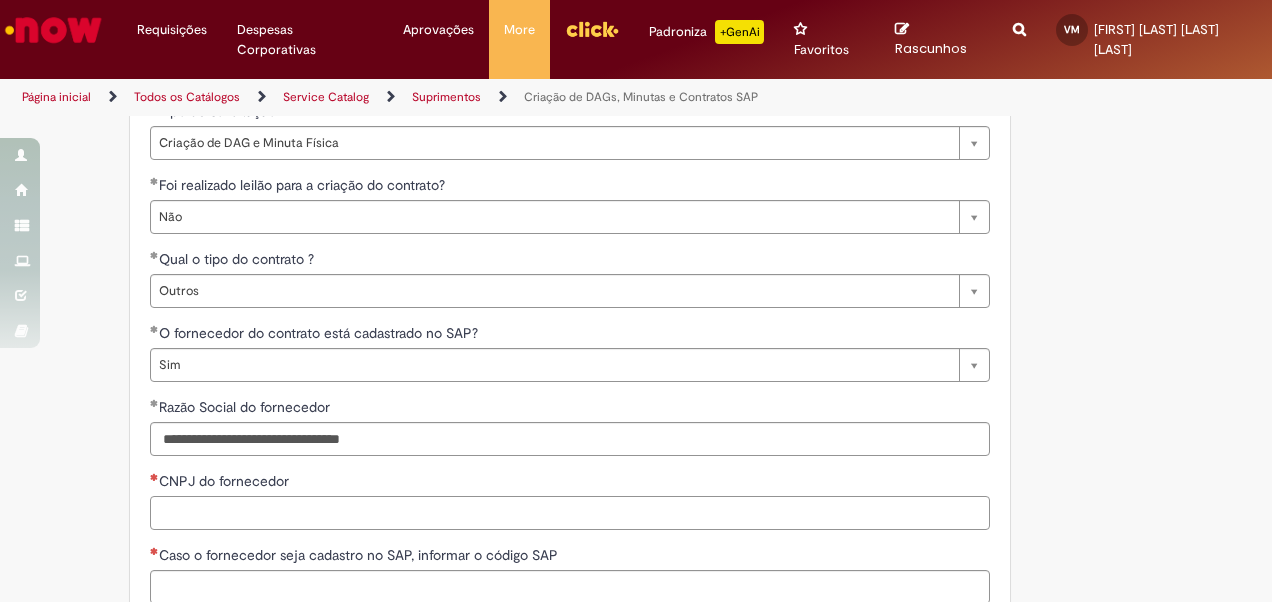 click on "CNPJ do fornecedor" at bounding box center (570, 513) 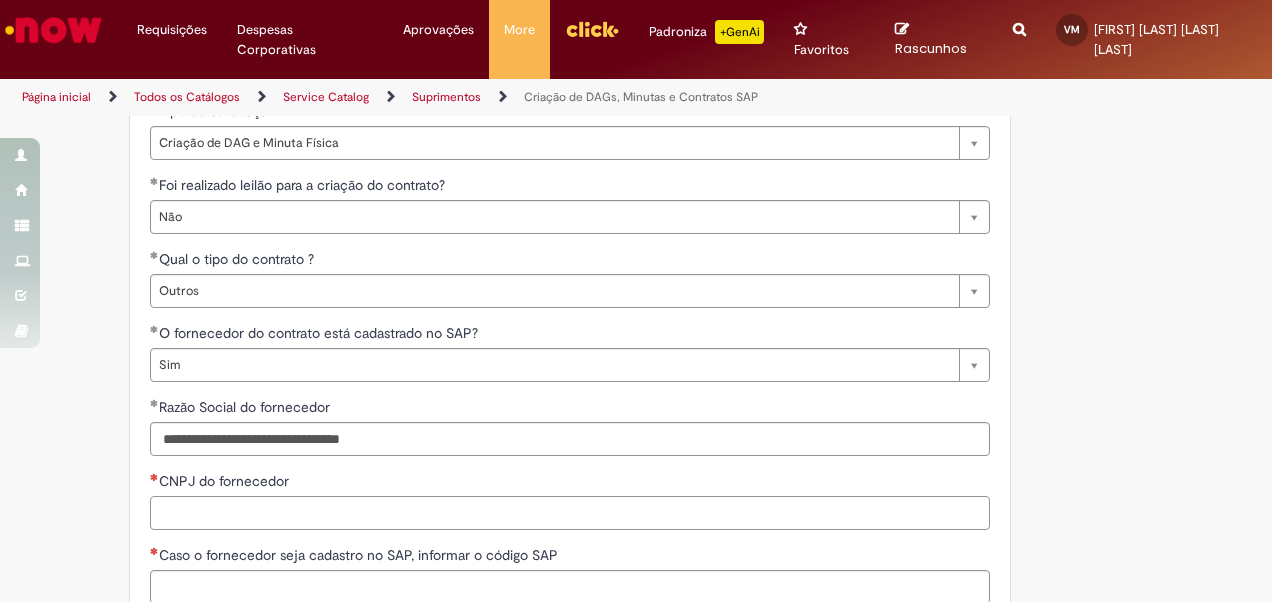paste on "**********" 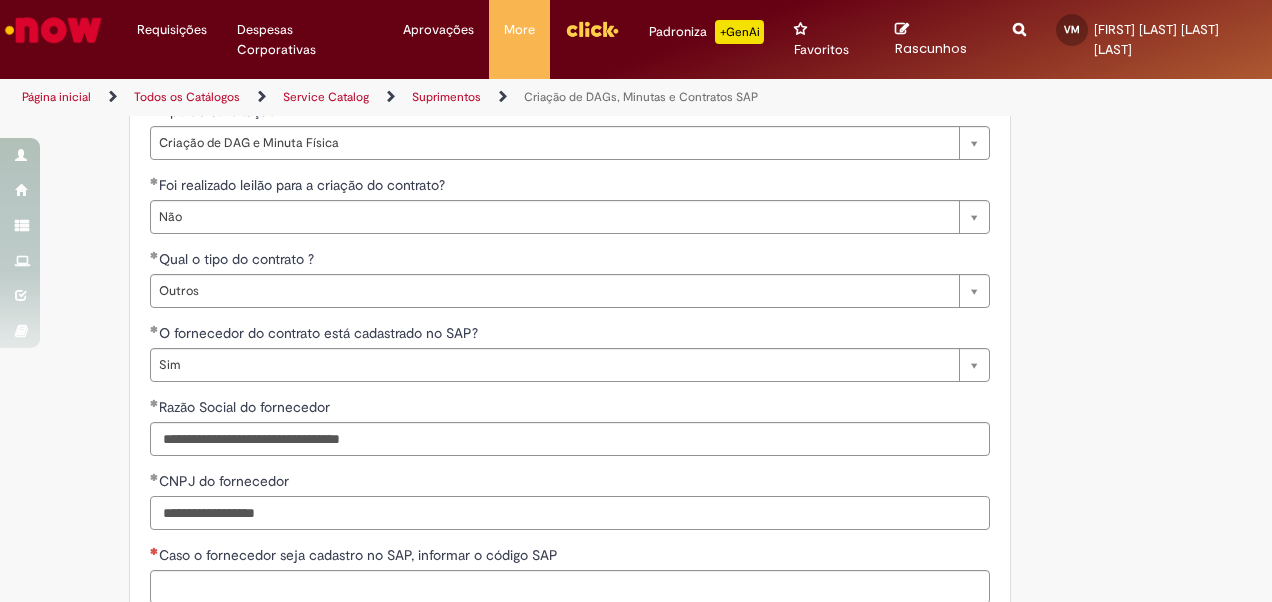 scroll, scrollTop: 3018, scrollLeft: 0, axis: vertical 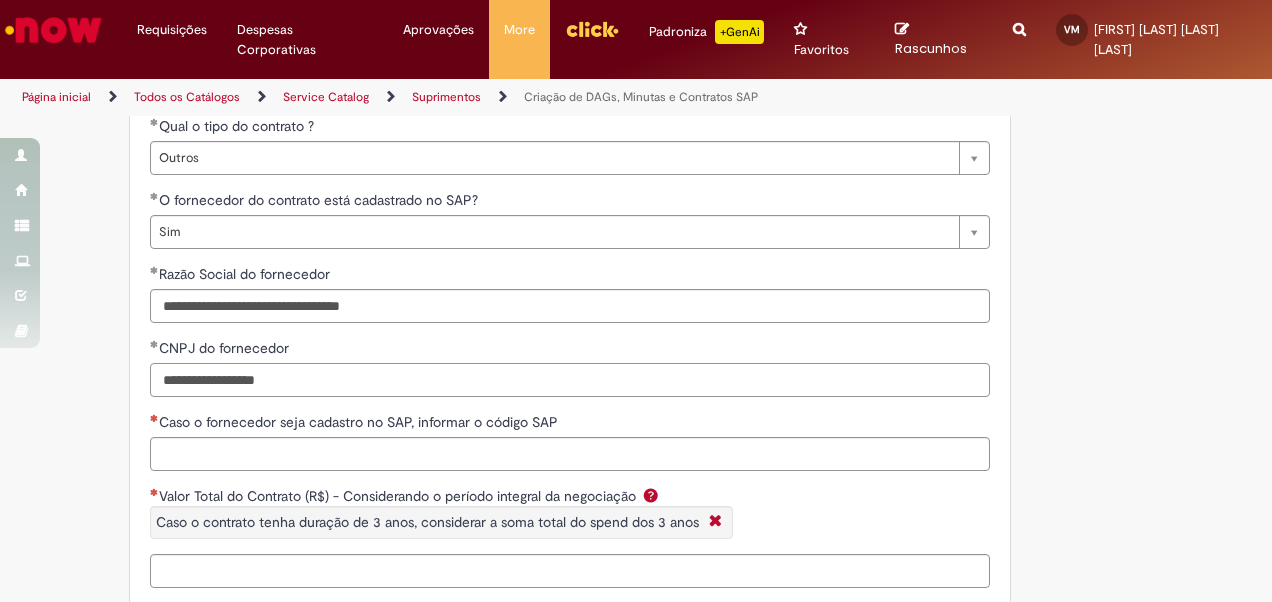 type on "**********" 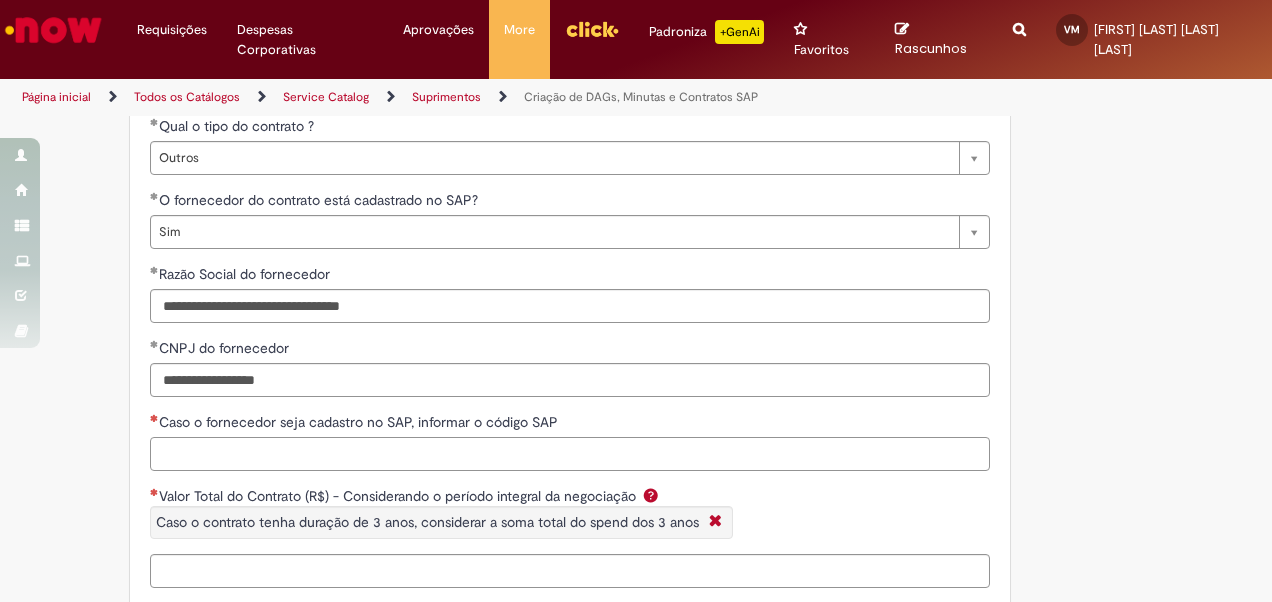 click on "Caso o fornecedor seja cadastro no SAP, informar o código SAP" at bounding box center [570, 454] 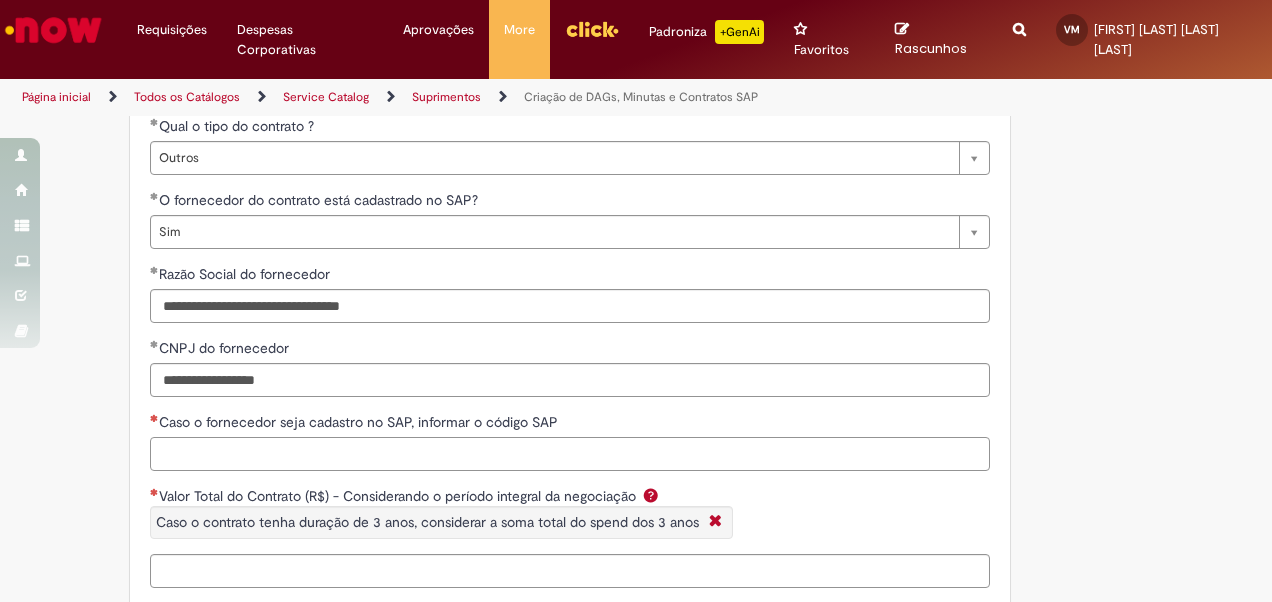 click on "Caso o fornecedor seja cadastro no SAP, informar o código SAP" at bounding box center [570, 454] 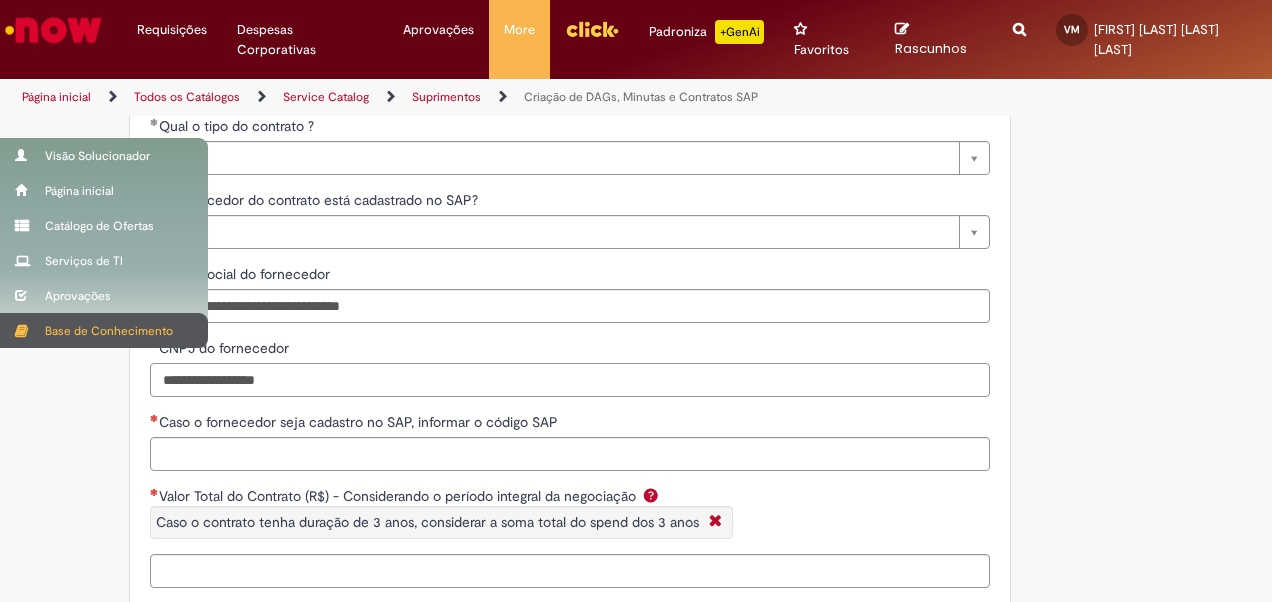drag, startPoint x: 304, startPoint y: 382, endPoint x: 17, endPoint y: 341, distance: 289.9138 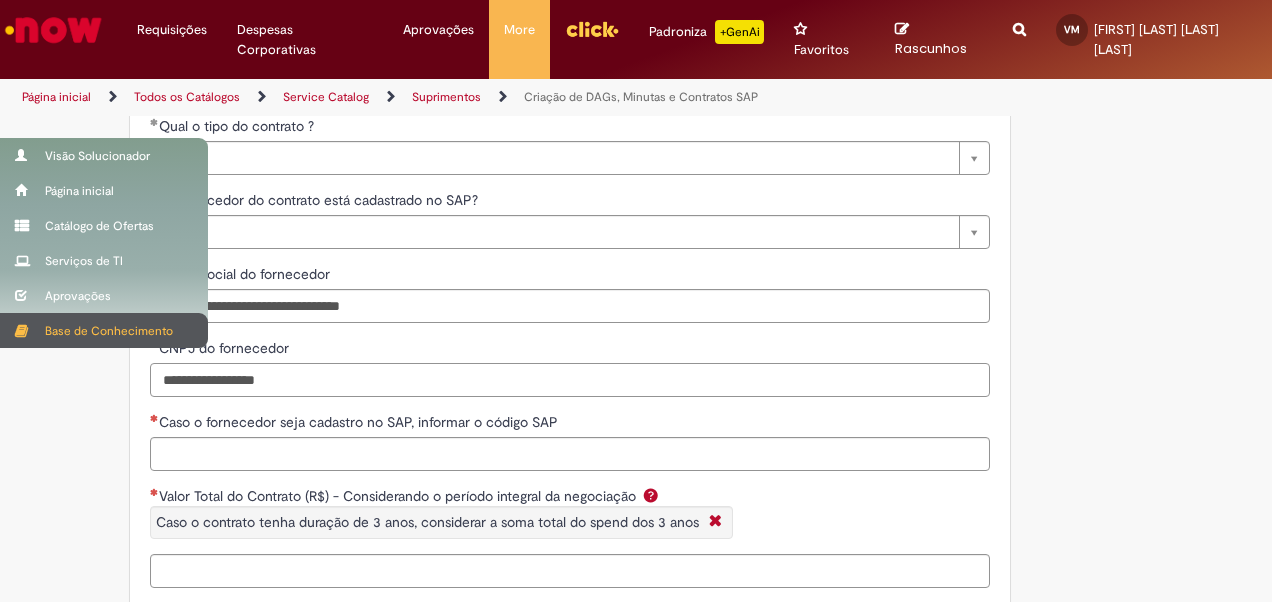 click on "Pular para o conteúdo da página
Requisições
Exibir Todas as Solicitações
Requisições
Exibir Todas as Solicitações
Despesas Corporativas
Minhas Despesas
Solicitar Adiantamento de Viagem
Solicitar Reembolso
Despesas Corporativas
Minhas Despesas
Solicitar Adiantamento de Viagem
Solicitar Reembolso
Aprovações
Exibir todas as aprovações
Aprovações
Exibir todas as aprovações
More
Minhas Pastas
Meus projetos - Hera
Gestão de acessos
Solicitar Compra
Colabora
More
Minhas Pastas
Meus projetos - Hera" at bounding box center [636, 301] 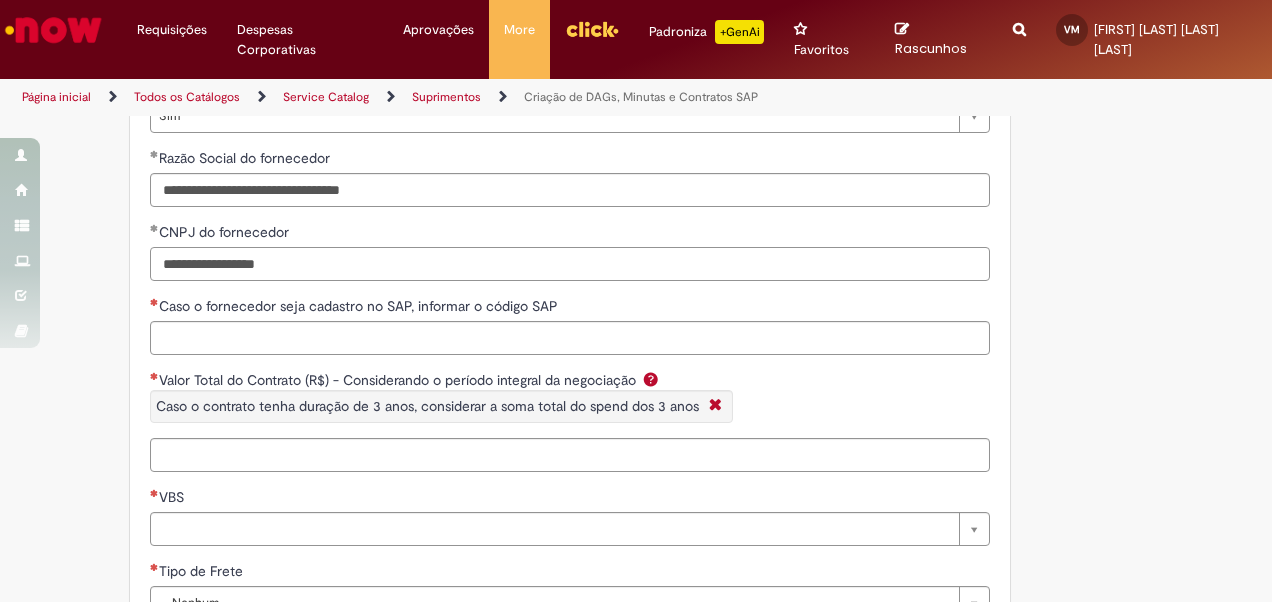 scroll, scrollTop: 3149, scrollLeft: 0, axis: vertical 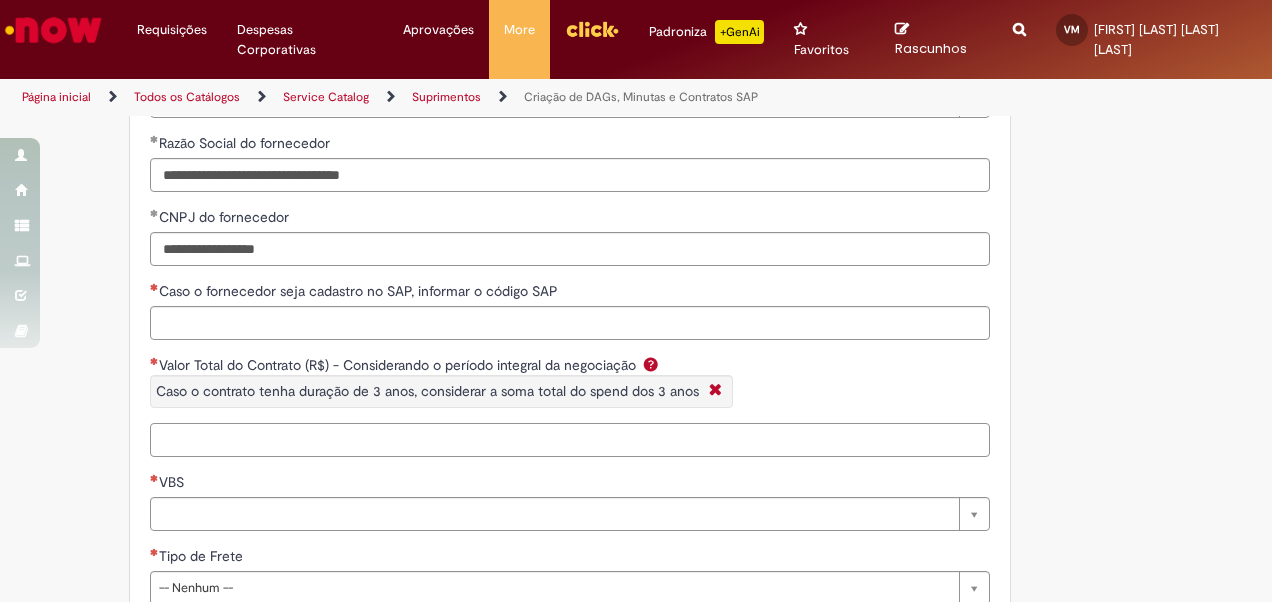 click on "Valor Total do Contrato (R$) - Considerando o período integral da negociação Caso o contrato tenha duração de 3 anos, considerar a soma total do spend dos 3 anos" at bounding box center (570, 440) 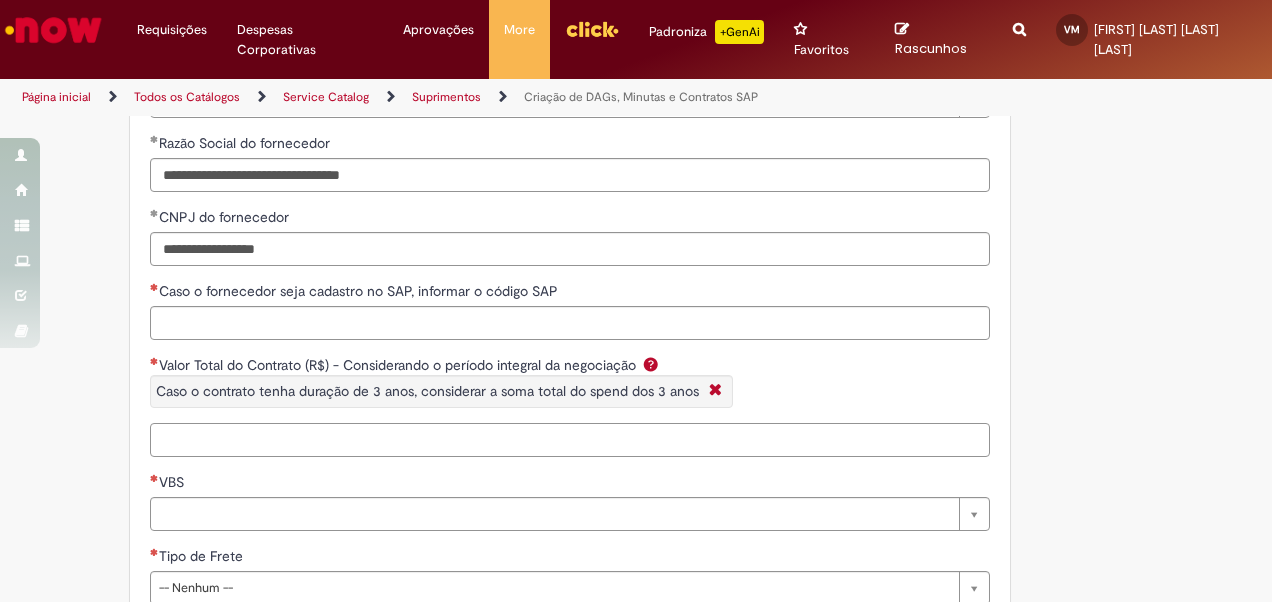paste on "**********" 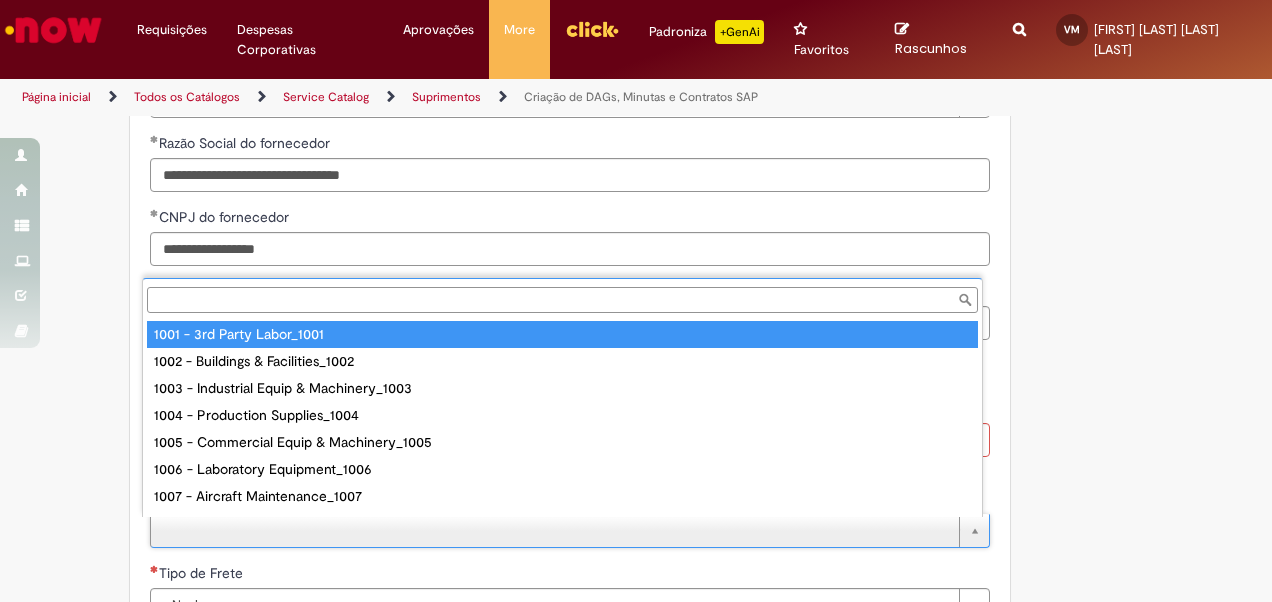 scroll, scrollTop: 82, scrollLeft: 0, axis: vertical 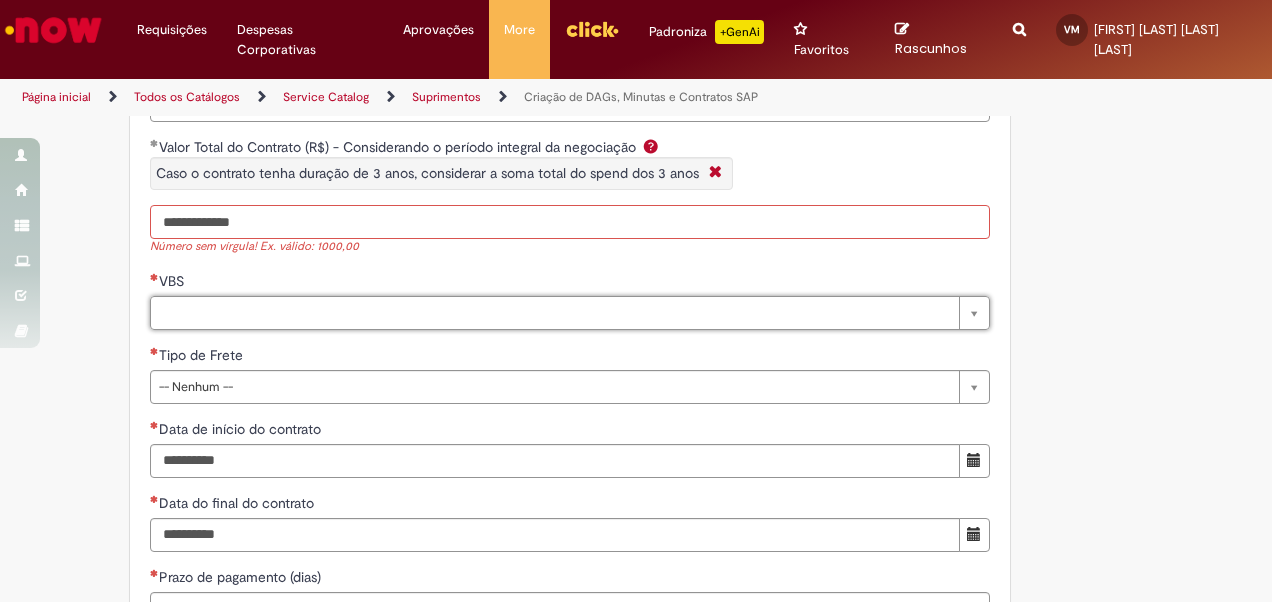 click on "**********" at bounding box center (570, 222) 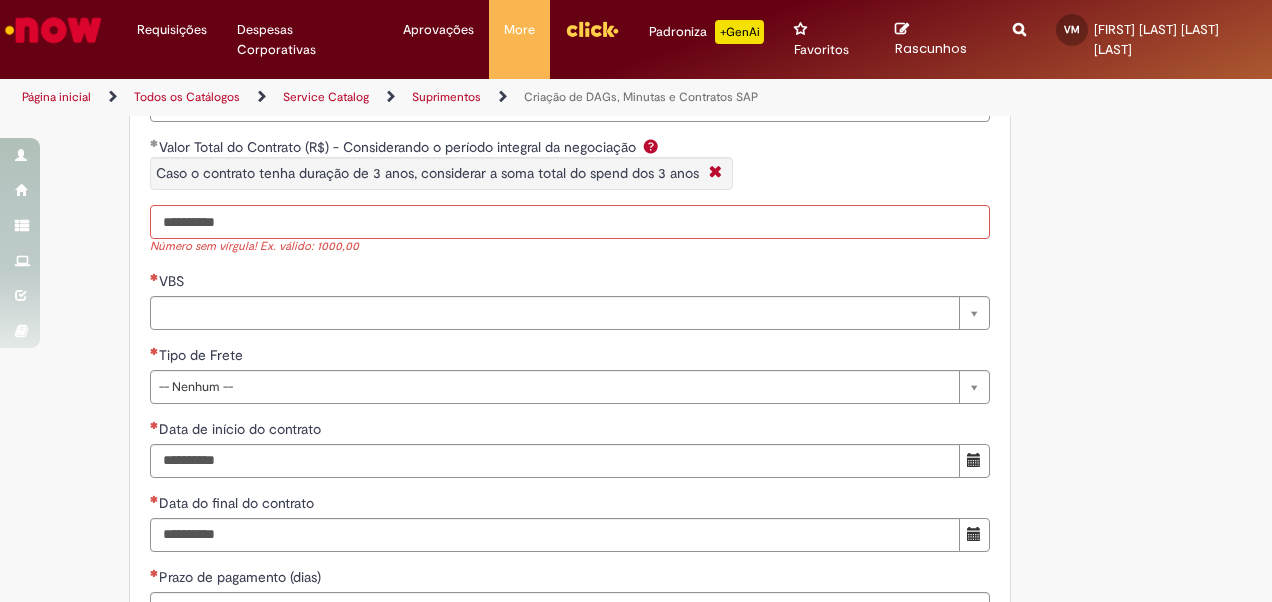 type on "*********" 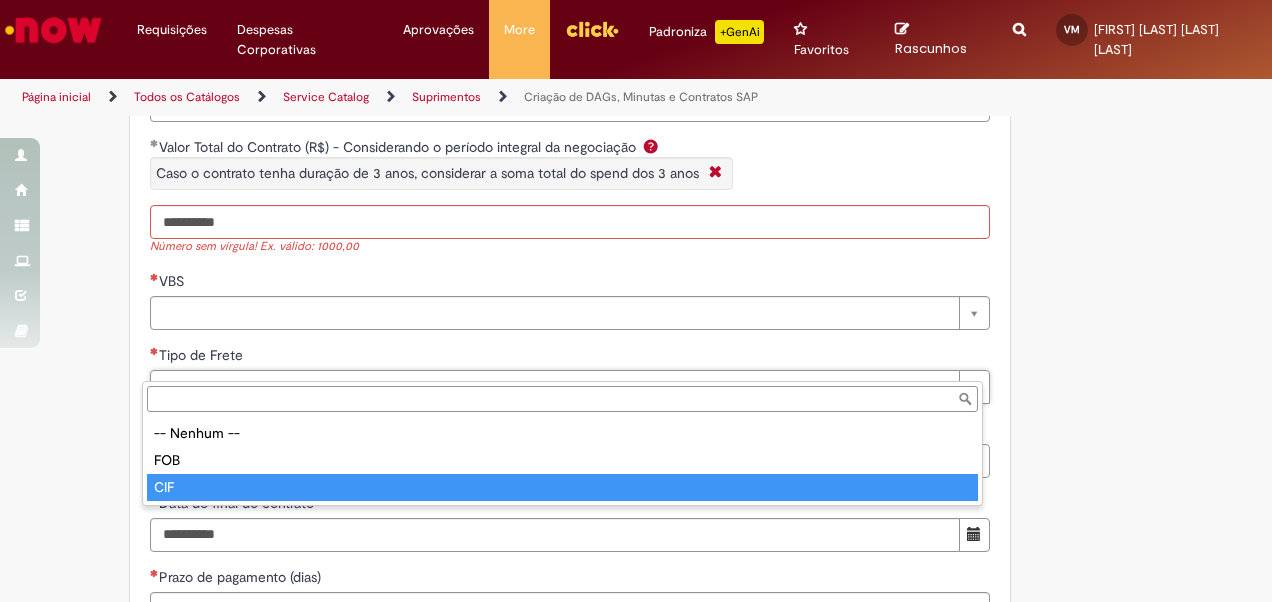 type on "***" 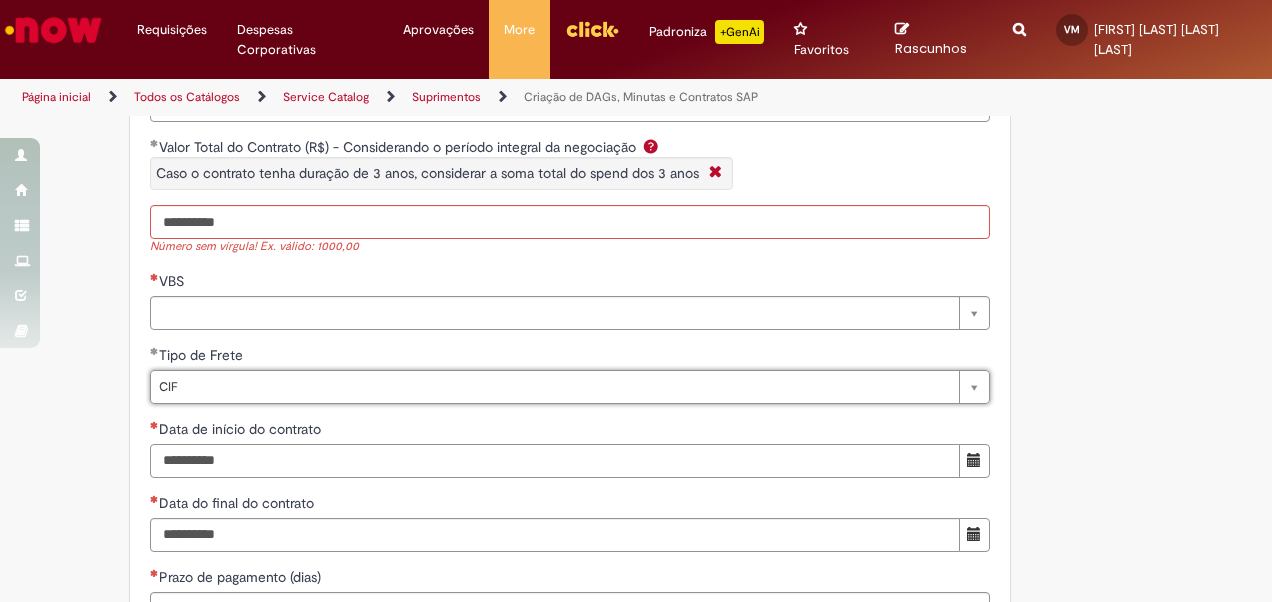 click on "Data de início do contrato" at bounding box center (555, 461) 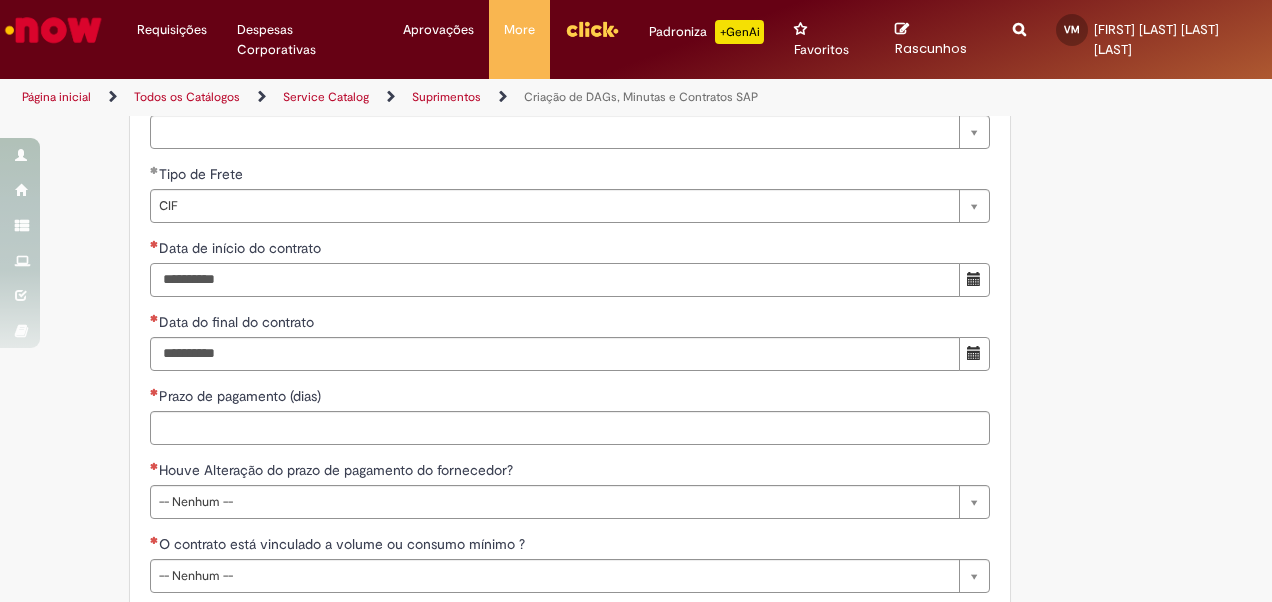 scroll, scrollTop: 3567, scrollLeft: 0, axis: vertical 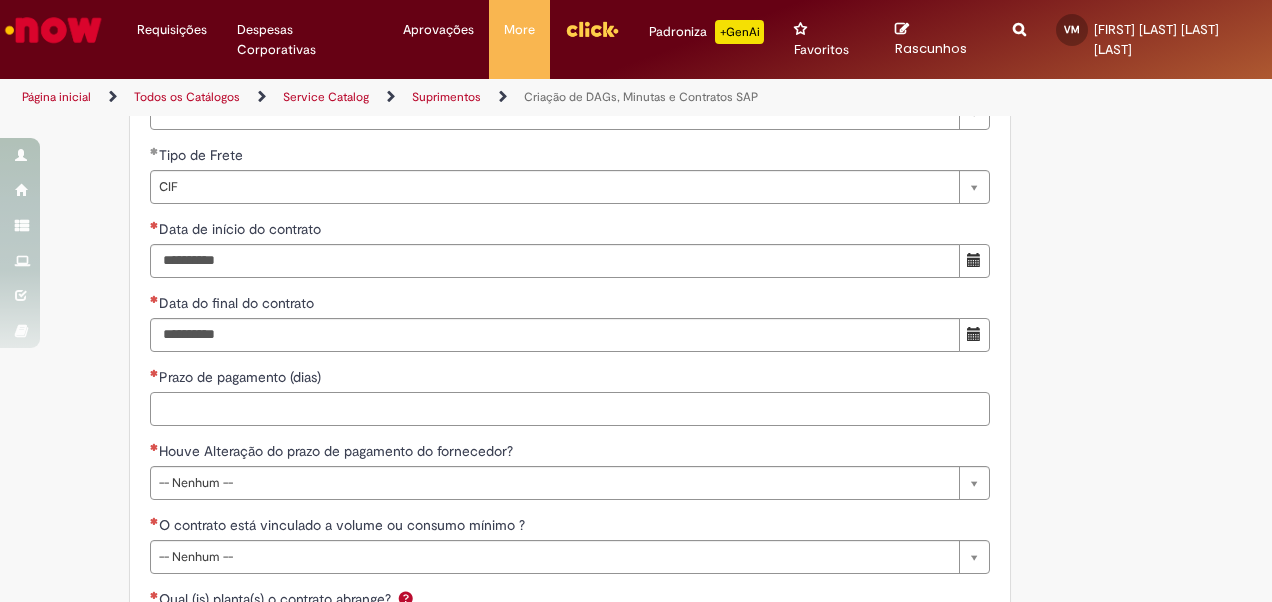 click on "Prazo de pagamento (dias)" at bounding box center [570, 409] 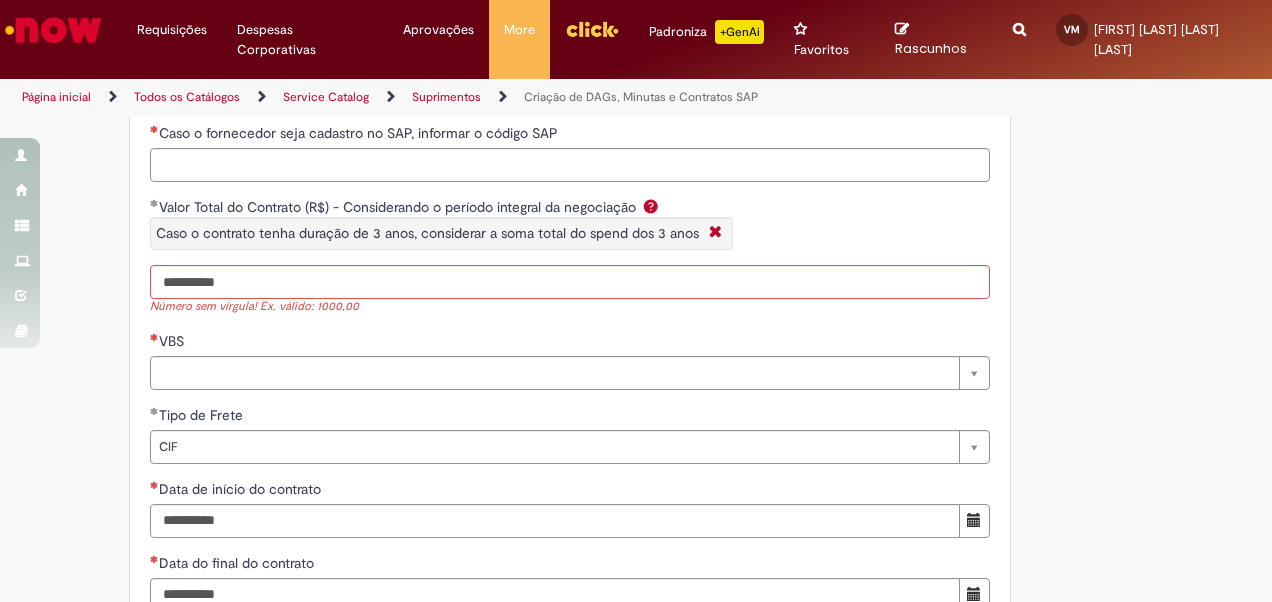scroll, scrollTop: 3306, scrollLeft: 0, axis: vertical 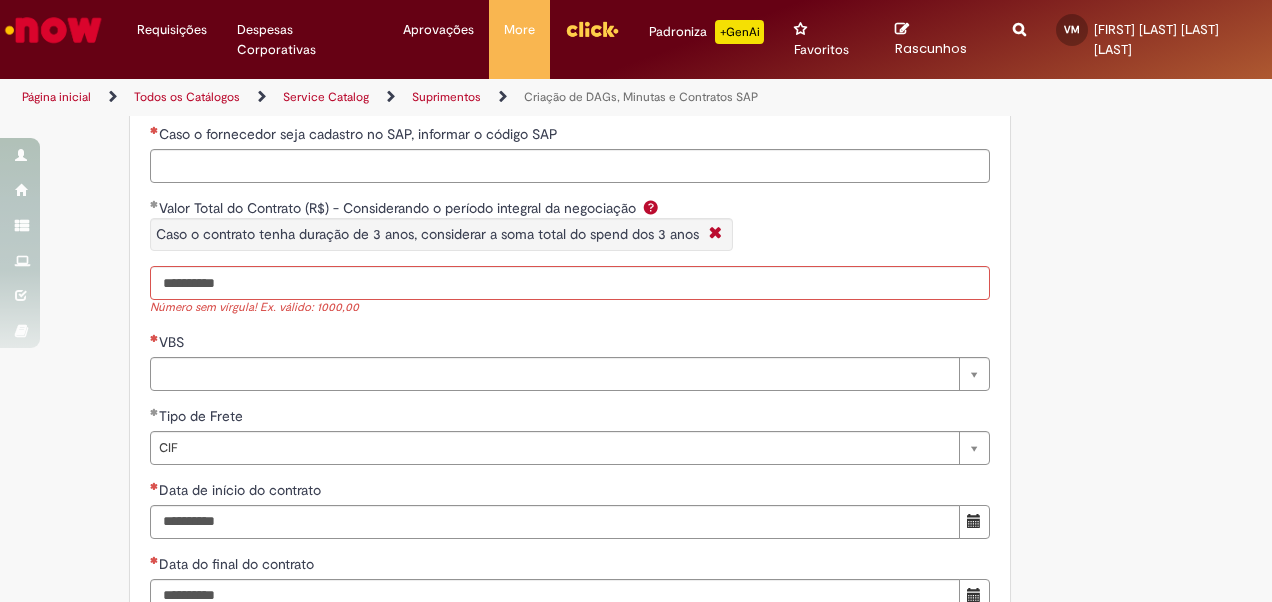 click on "Tire dúvidas com LupiAssist    +GenAI
Oi! Eu sou LupiAssist, uma Inteligência Artificial Generativa em constante aprendizado   Meu conteúdo é monitorado para trazer uma melhor experiência
Dúvidas comuns:
Só mais um instante, estou consultando nossas bases de conhecimento  e escrevendo a melhor resposta pra você!
Title
Lorem ipsum dolor sit amet    Fazer uma nova pergunta
Gerei esta resposta utilizando IA Generativa em conjunto com os nossos padrões. Em caso de divergência, os documentos oficiais prevalecerão.
Saiba mais em:
Ou ligue para:
E aí, te ajudei?
Sim, obrigado!" at bounding box center [636, -389] 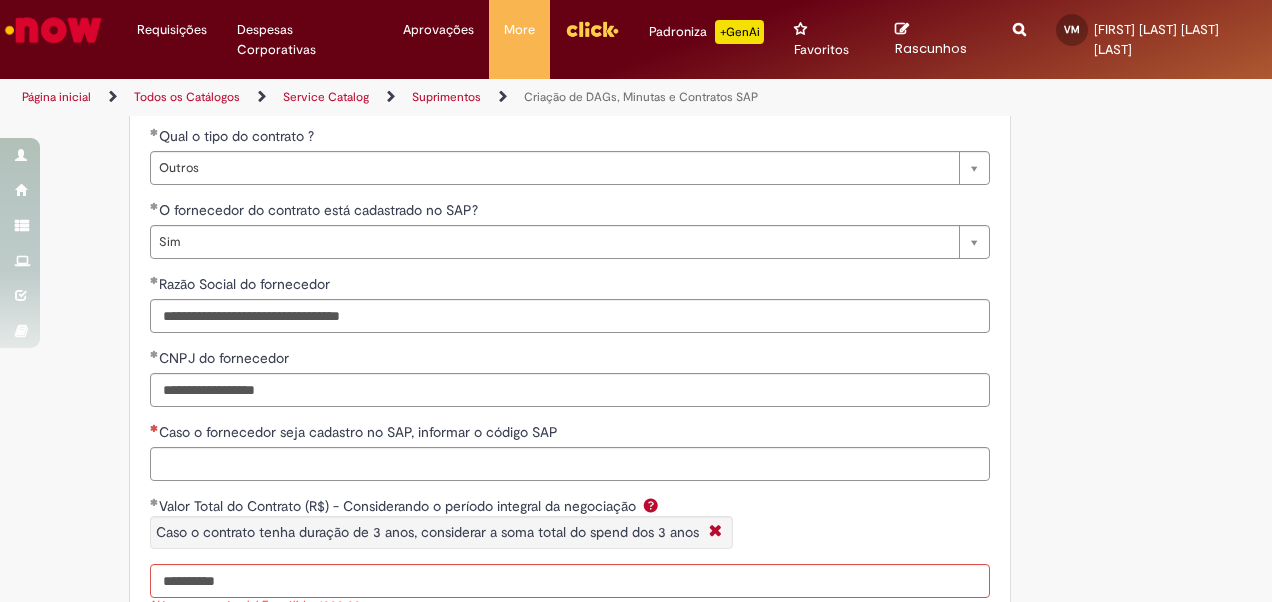 scroll, scrollTop: 2988, scrollLeft: 0, axis: vertical 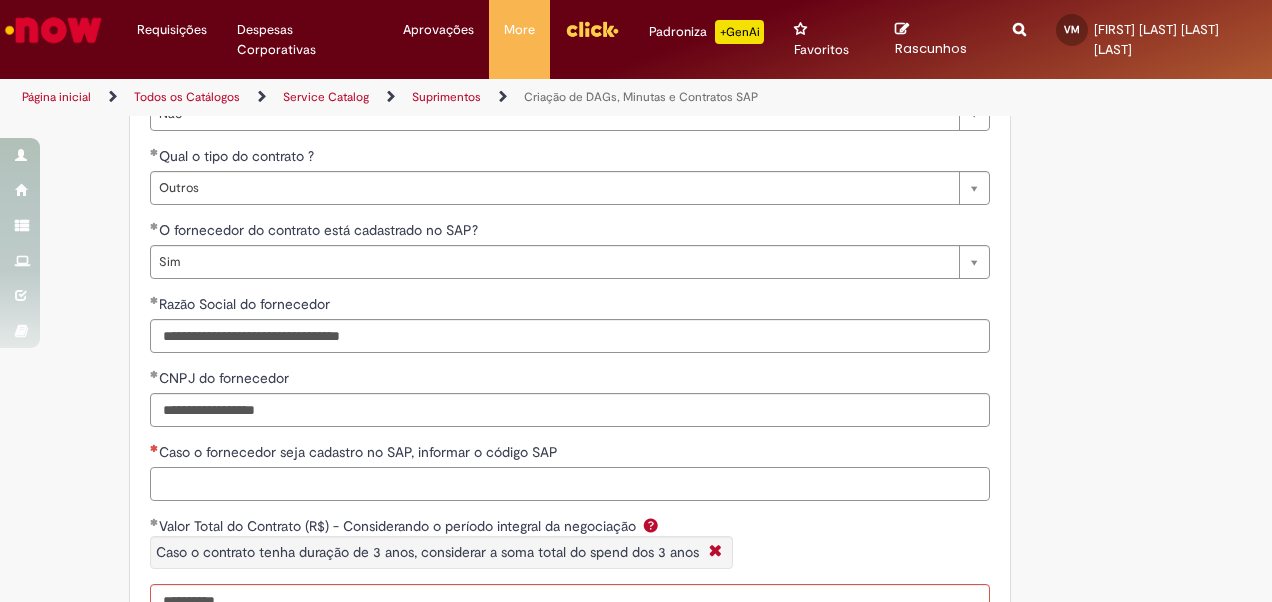click on "Caso o fornecedor seja cadastro no SAP, informar o código SAP" at bounding box center (570, 484) 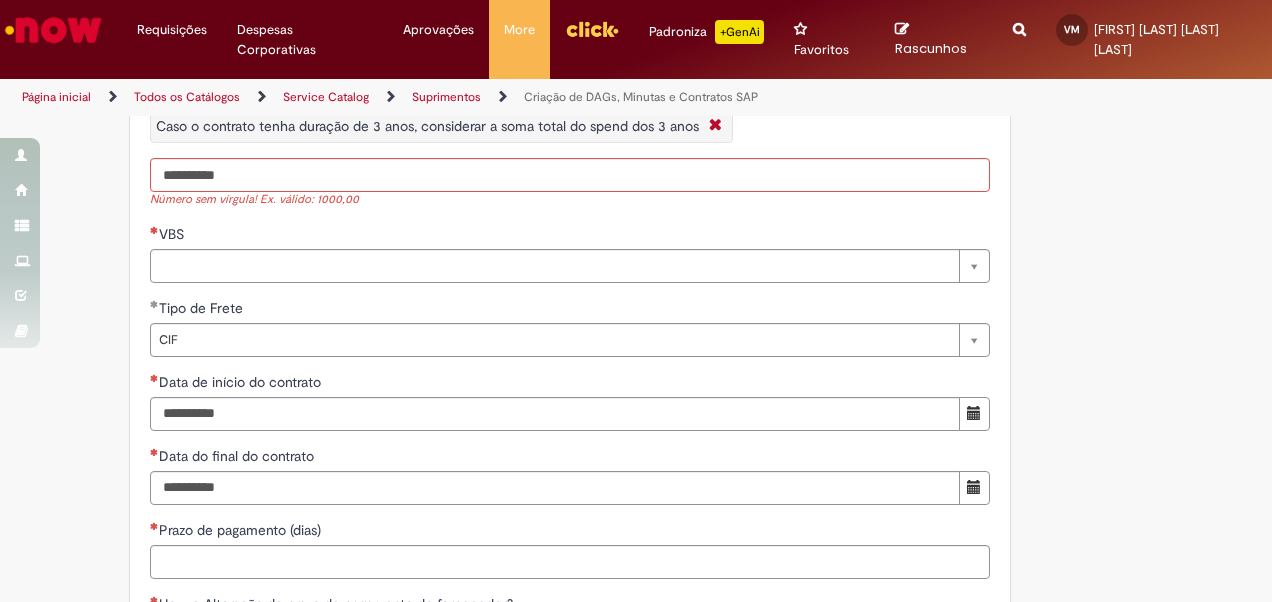 scroll, scrollTop: 3420, scrollLeft: 0, axis: vertical 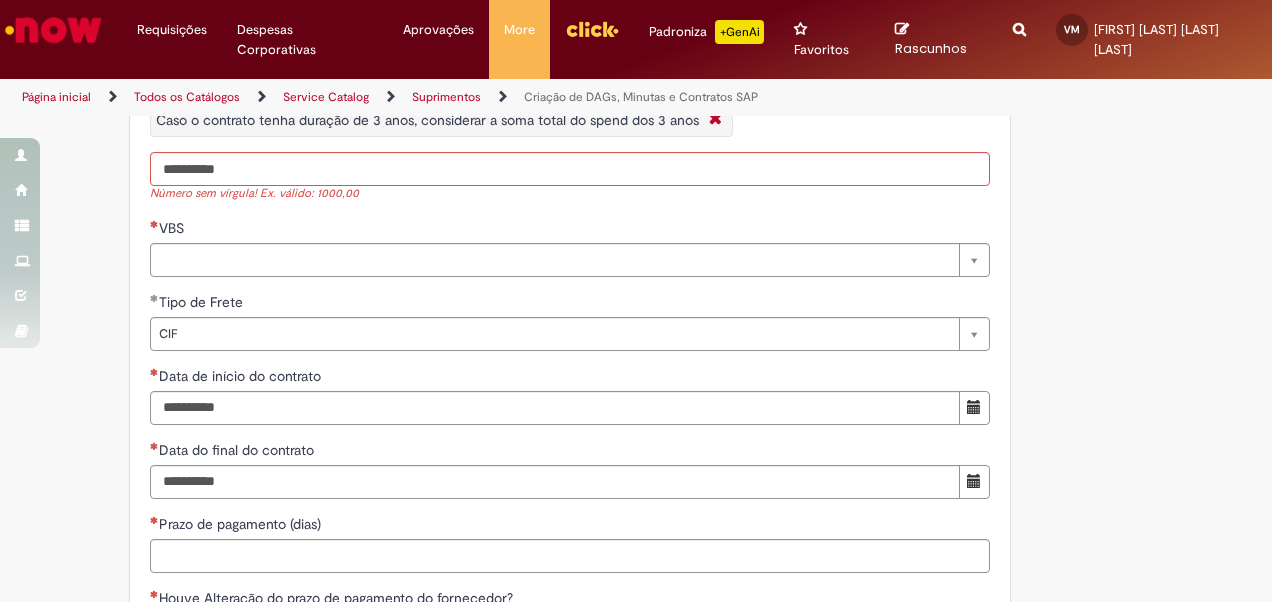 type on "******" 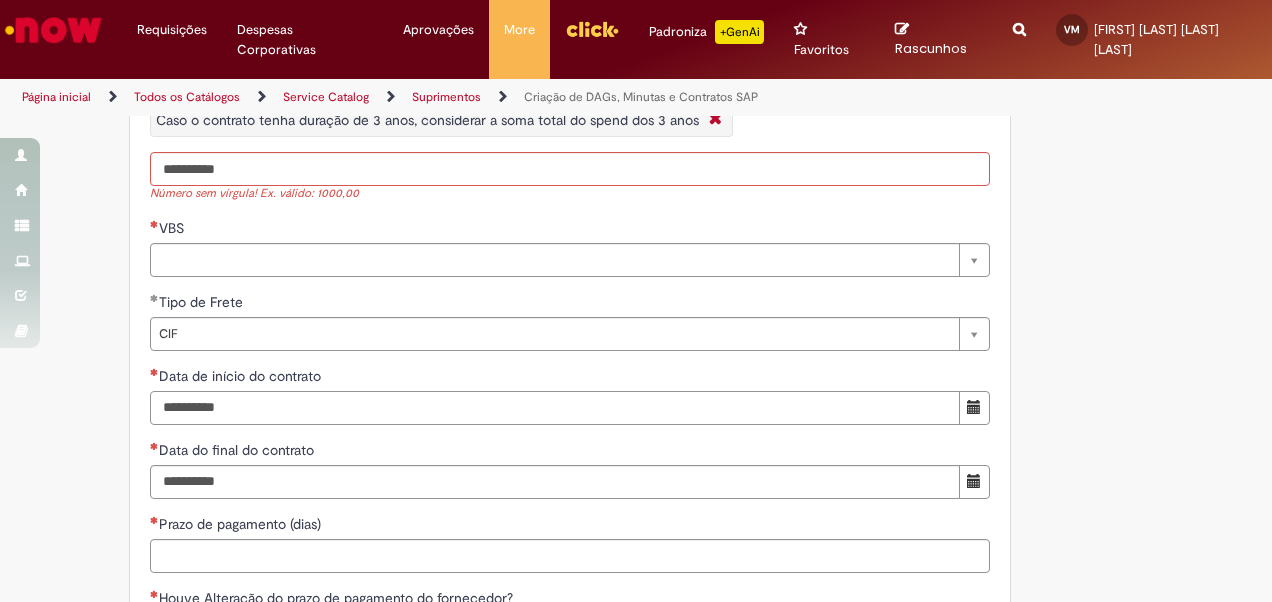 click on "Data de início do contrato" at bounding box center (555, 408) 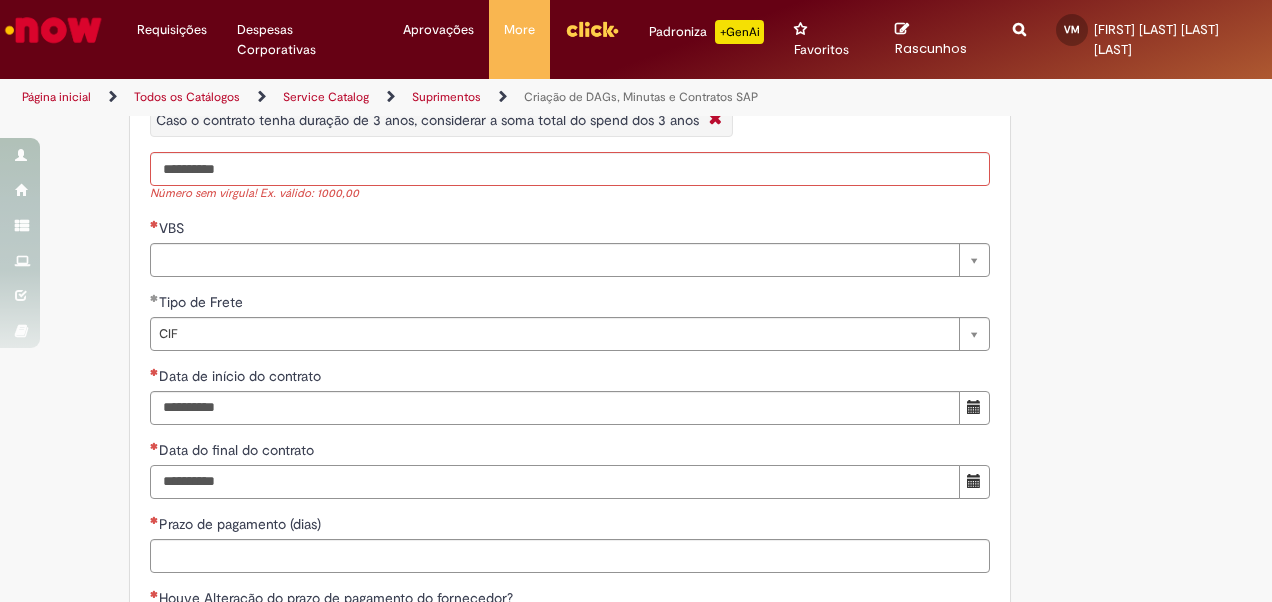 click on "Data do final do contrato" at bounding box center (555, 482) 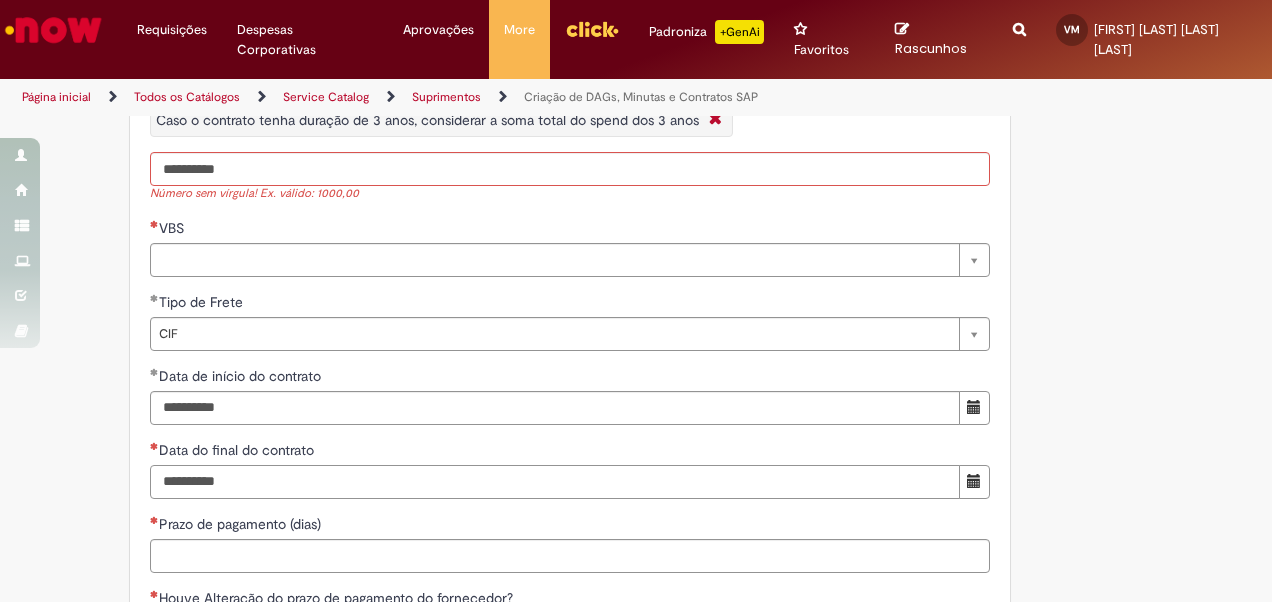 scroll, scrollTop: 3460, scrollLeft: 0, axis: vertical 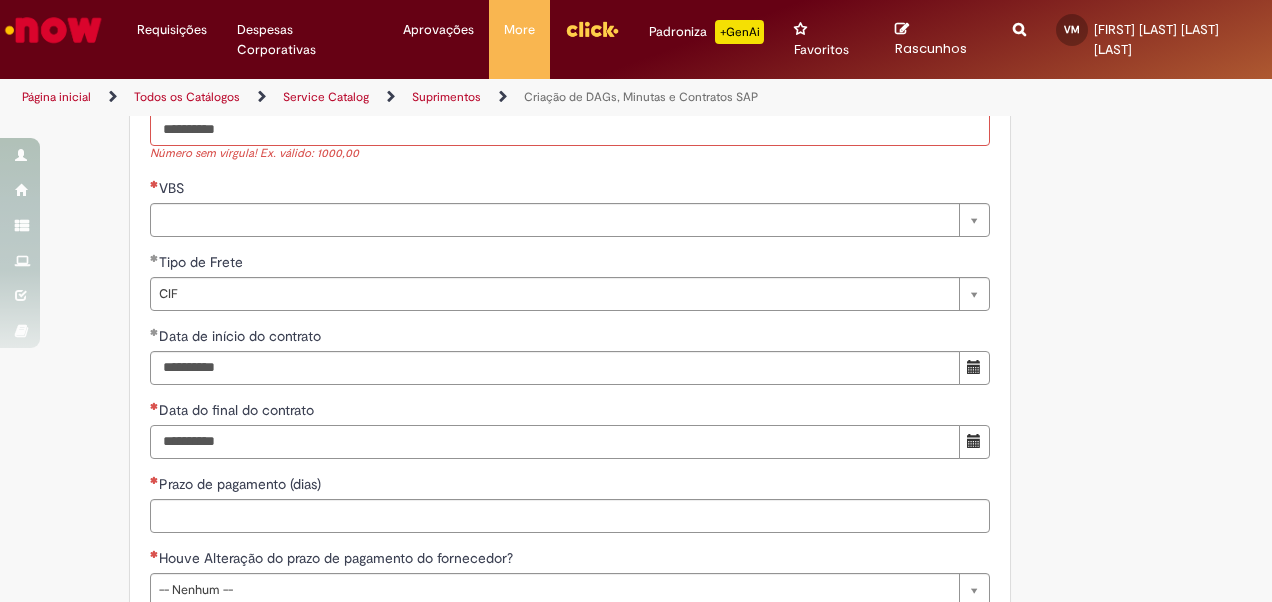 type on "**********" 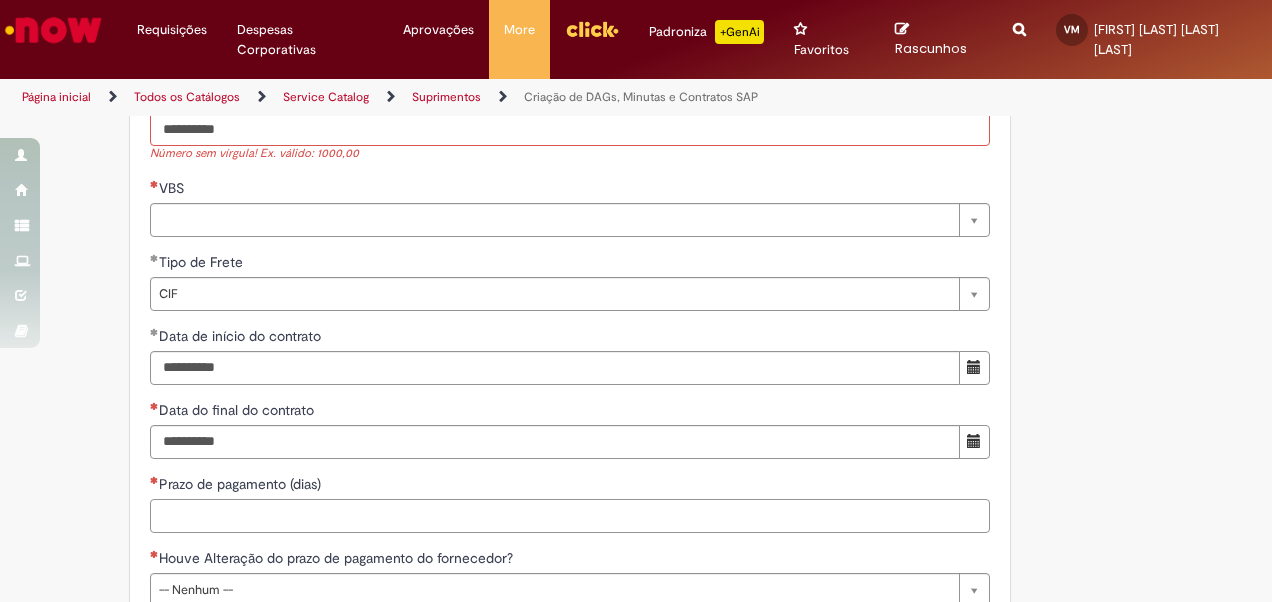 click on "Prazo de pagamento (dias)" at bounding box center [570, 516] 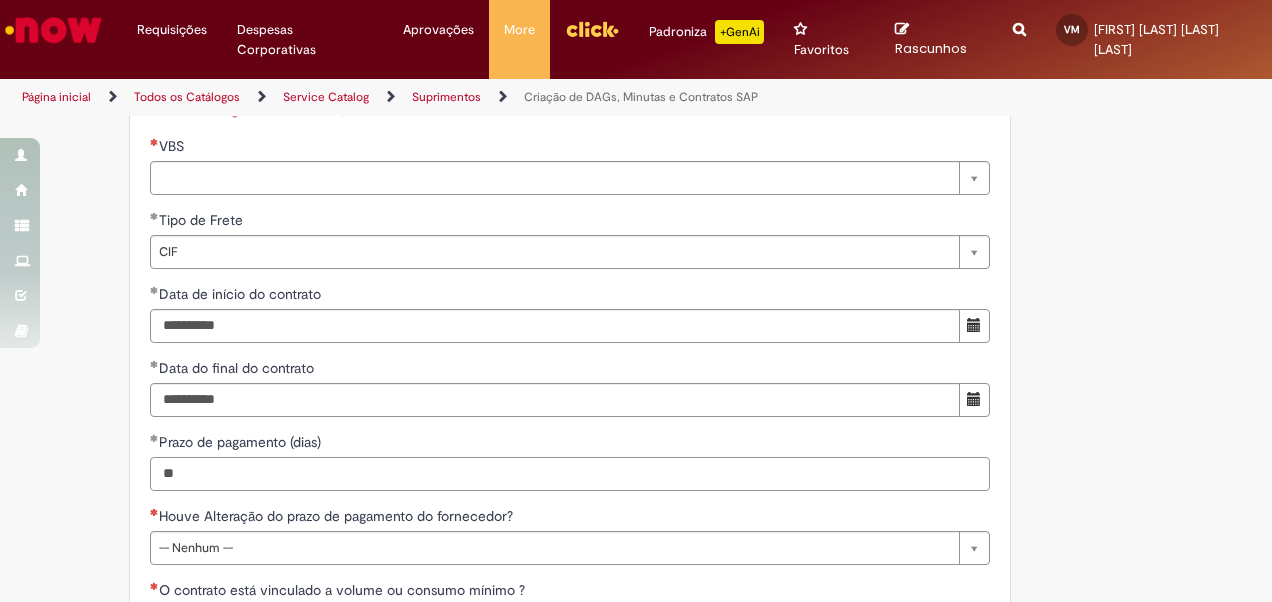 scroll, scrollTop: 3504, scrollLeft: 0, axis: vertical 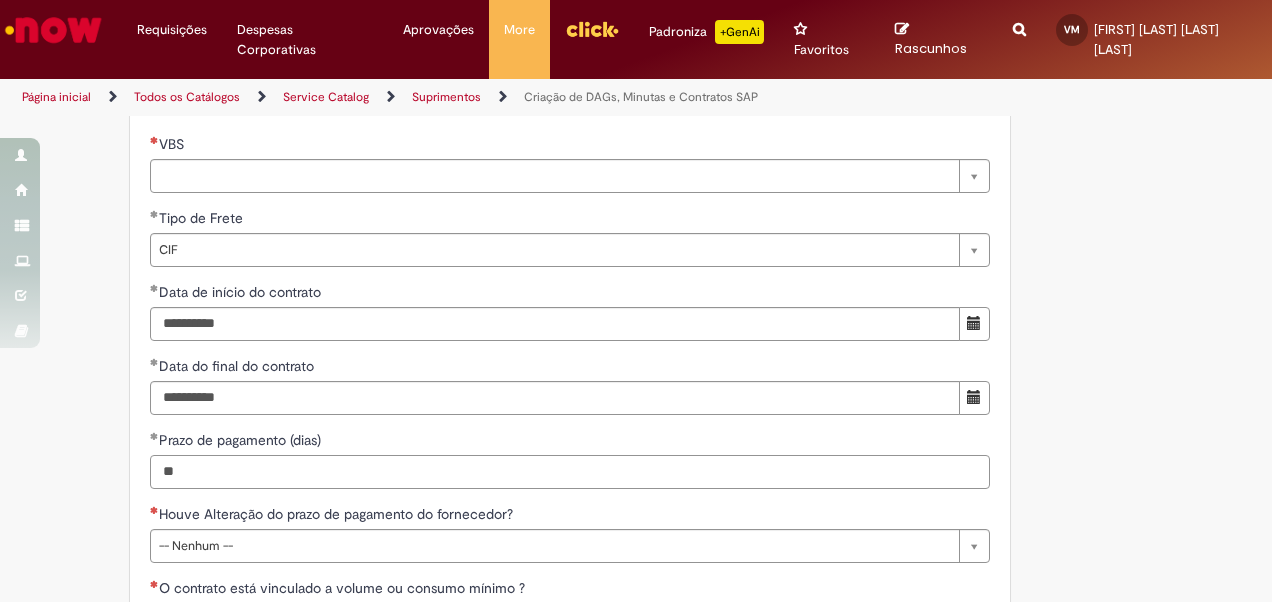 type on "**" 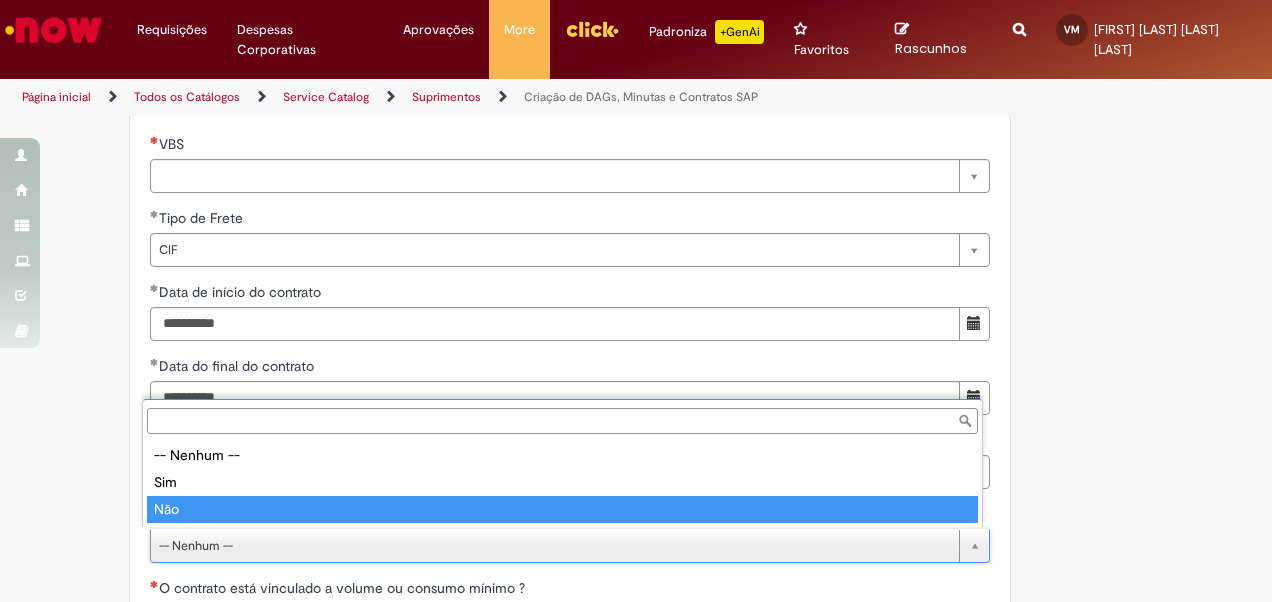 type on "***" 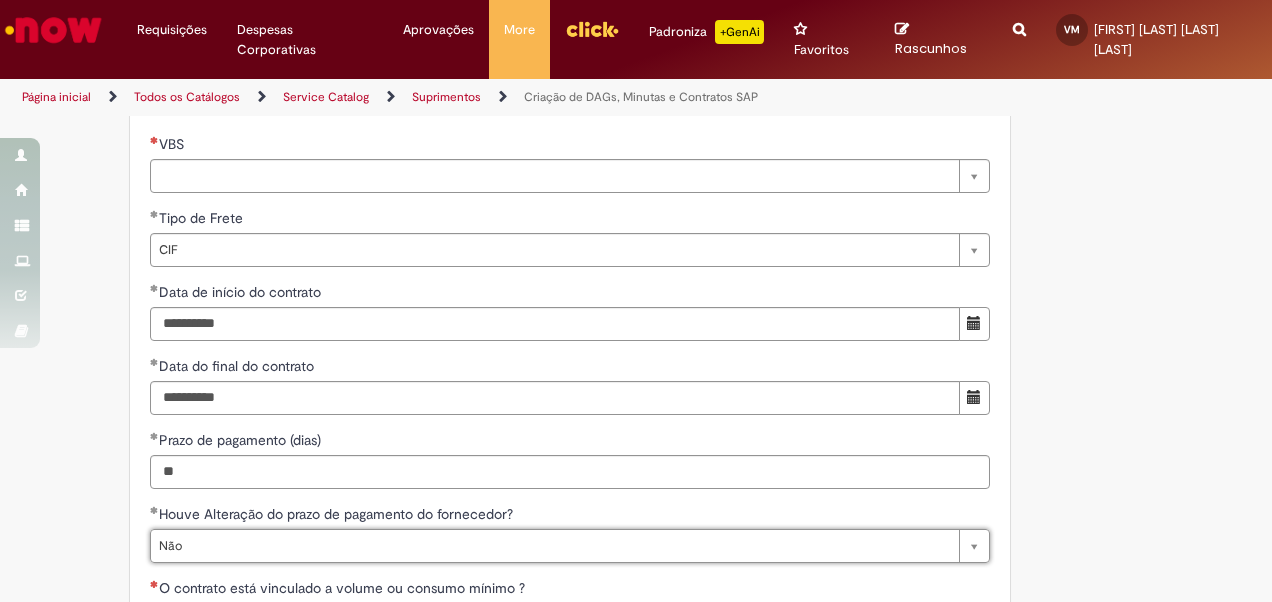 scroll, scrollTop: 3752, scrollLeft: 0, axis: vertical 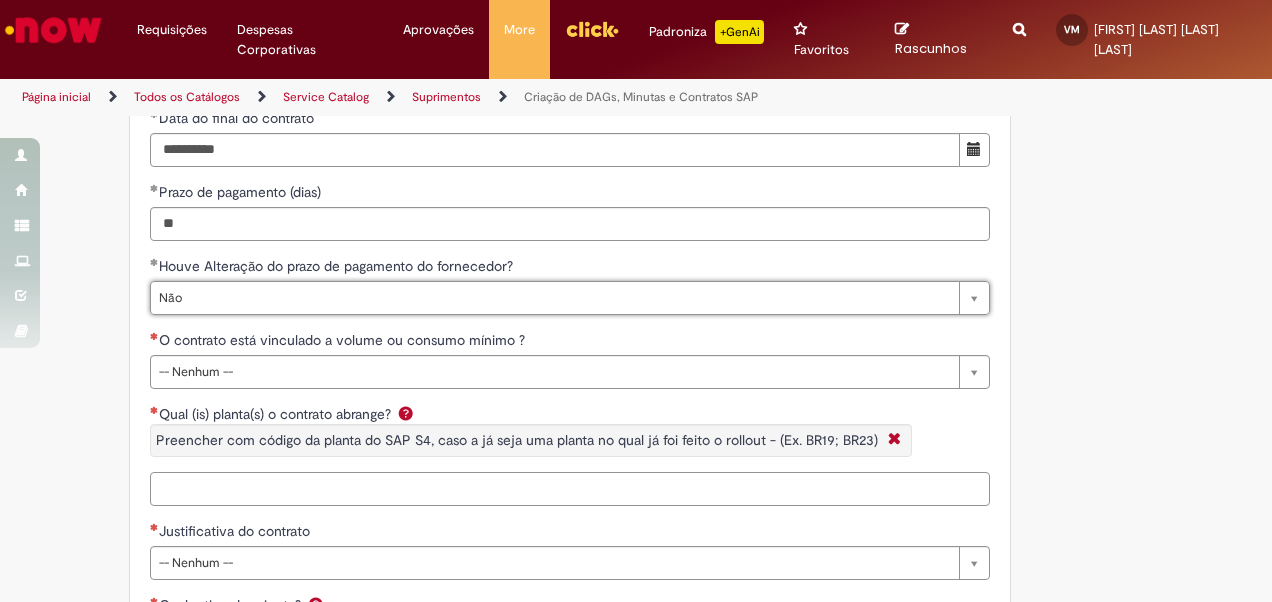 click on "Qual (is) planta(s) o contrato abrange? Preencher com código da planta do SAP S4, caso a já seja uma planta no qual já foi feito o rollout - (Ex. BR19; BR23)" at bounding box center [570, 489] 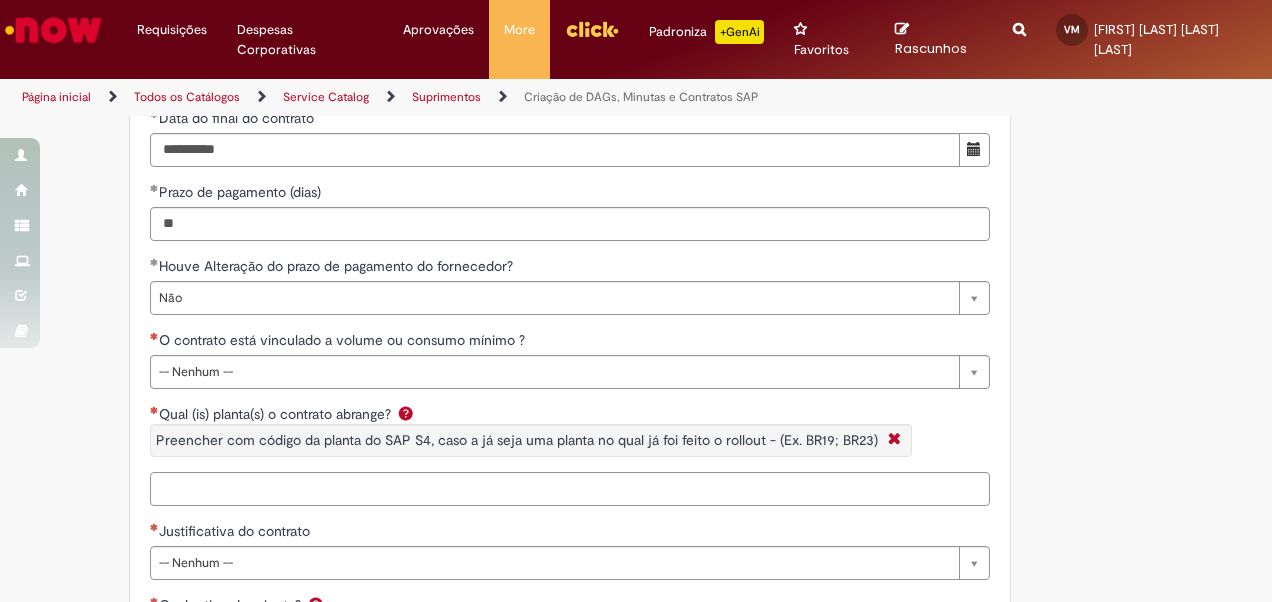 click on "Qual (is) planta(s) o contrato abrange? Preencher com código da planta do SAP S4, caso a já seja uma planta no qual já foi feito o rollout - (Ex. BR19; BR23)" at bounding box center [570, 489] 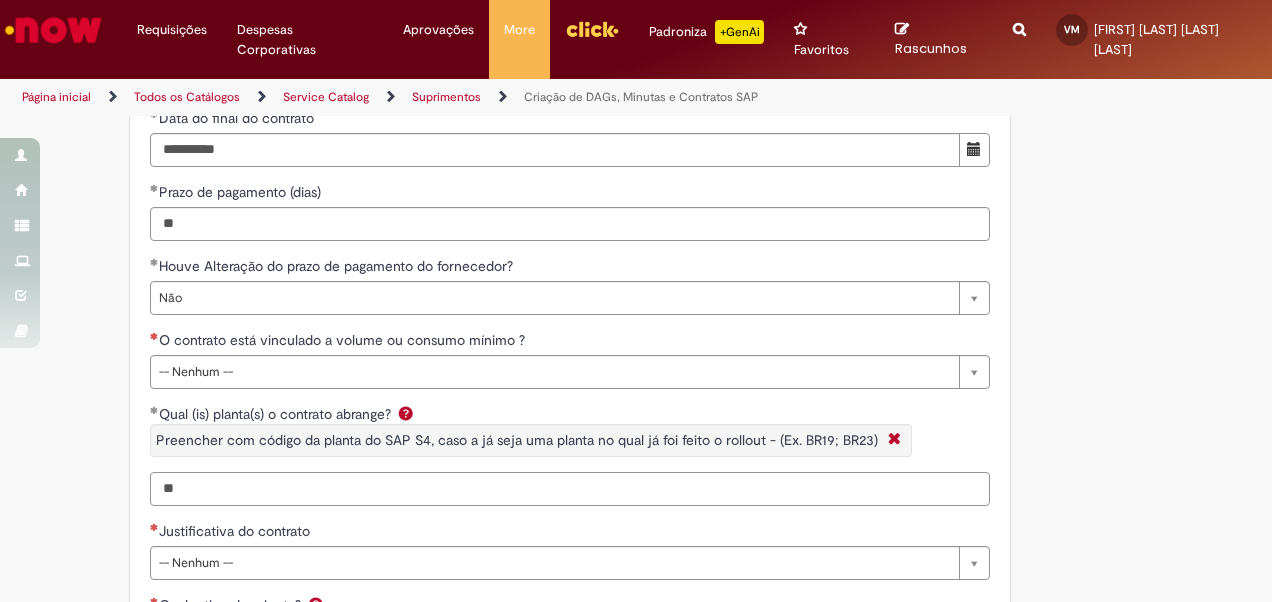 scroll, scrollTop: 3812, scrollLeft: 0, axis: vertical 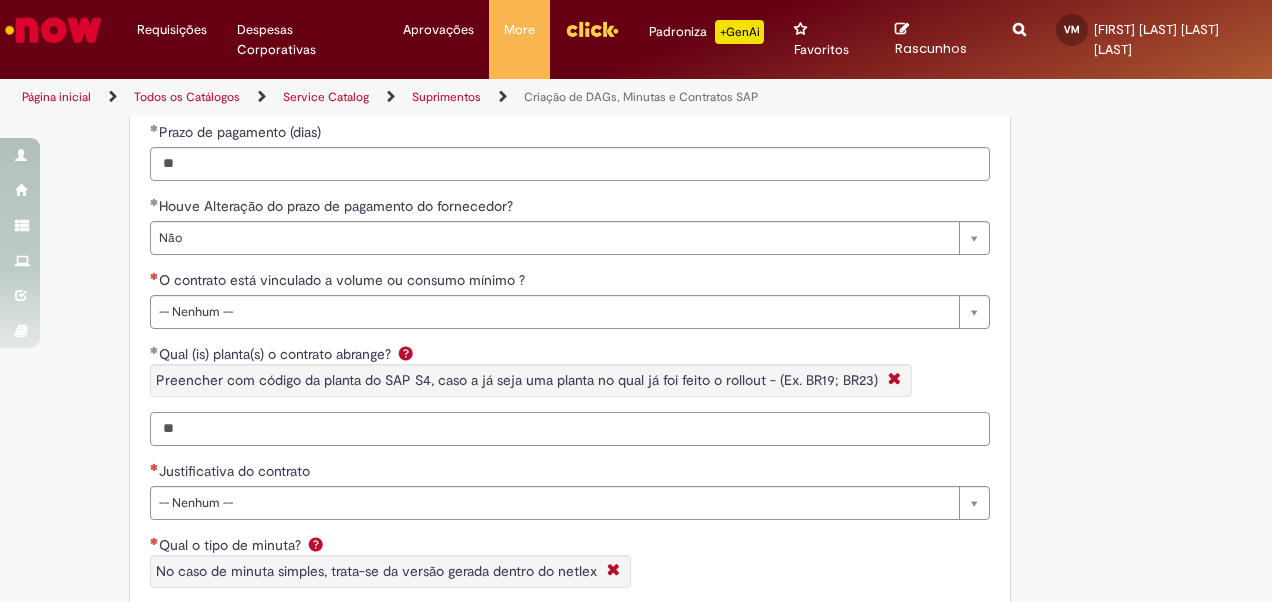 type on "**" 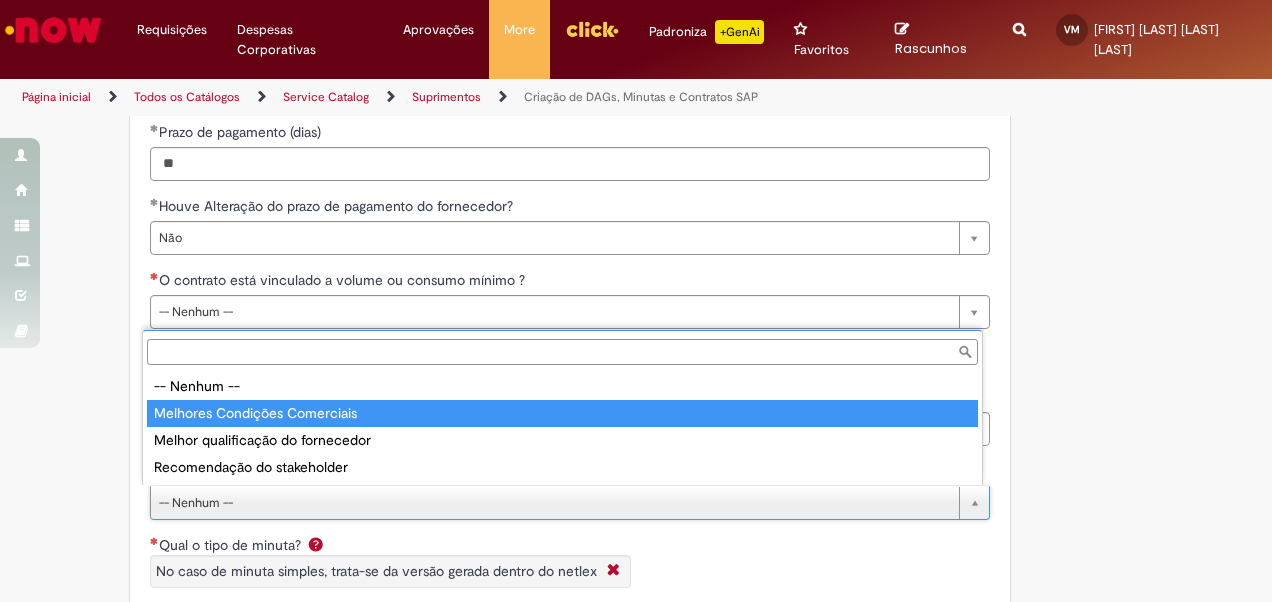 type on "**********" 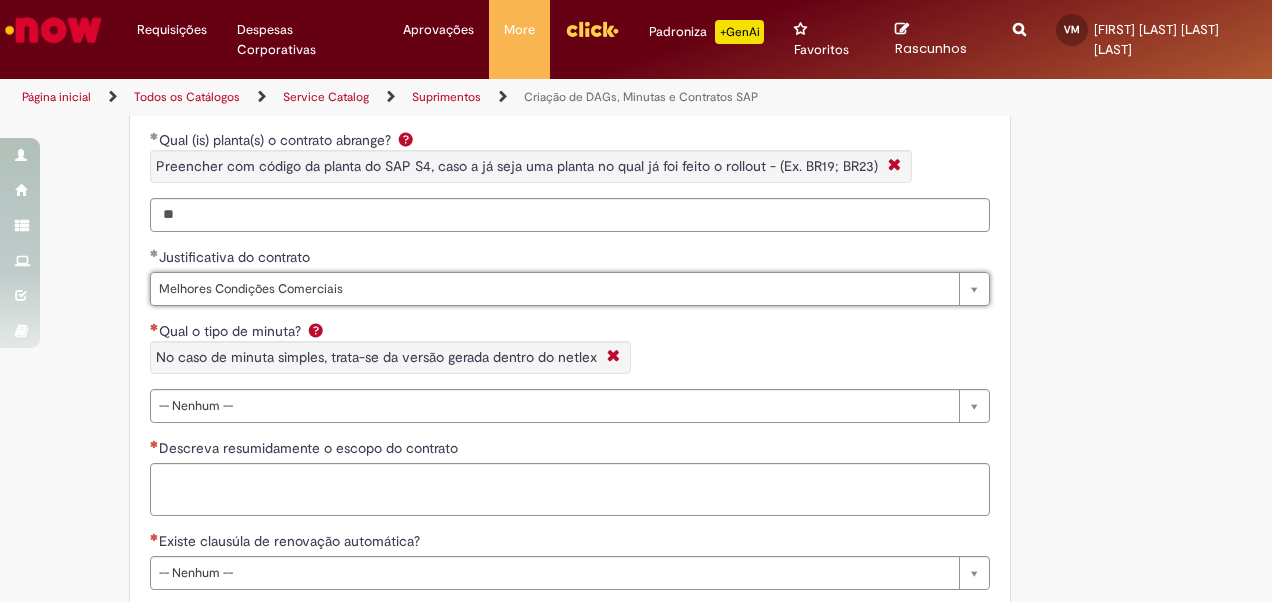 scroll, scrollTop: 4034, scrollLeft: 0, axis: vertical 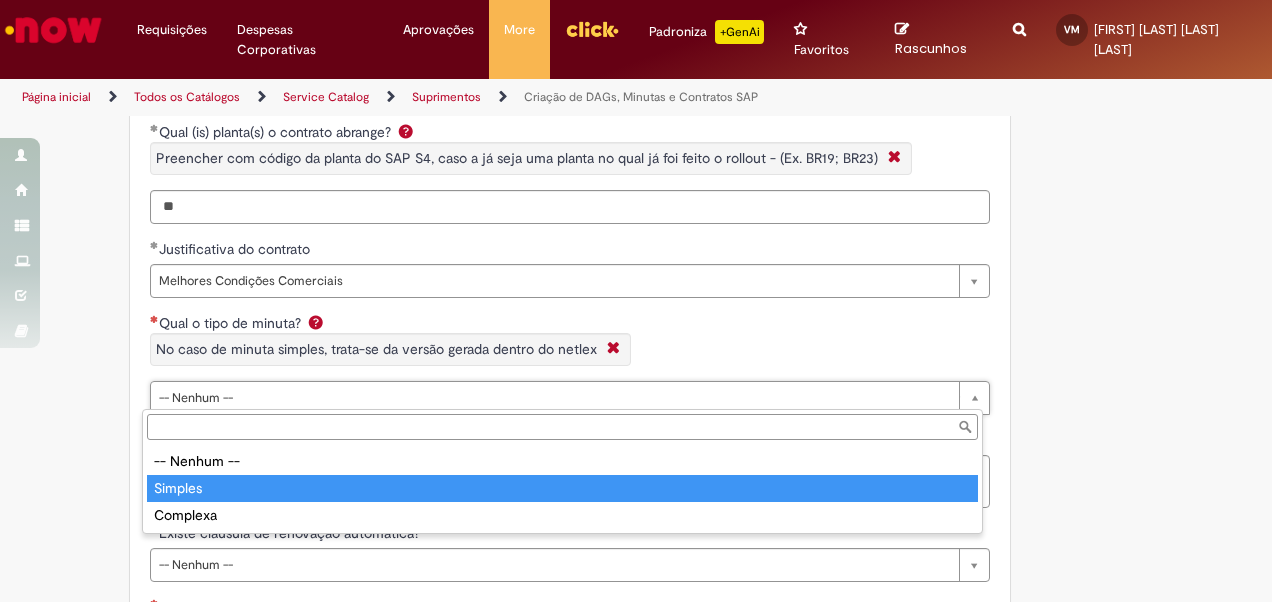type on "*******" 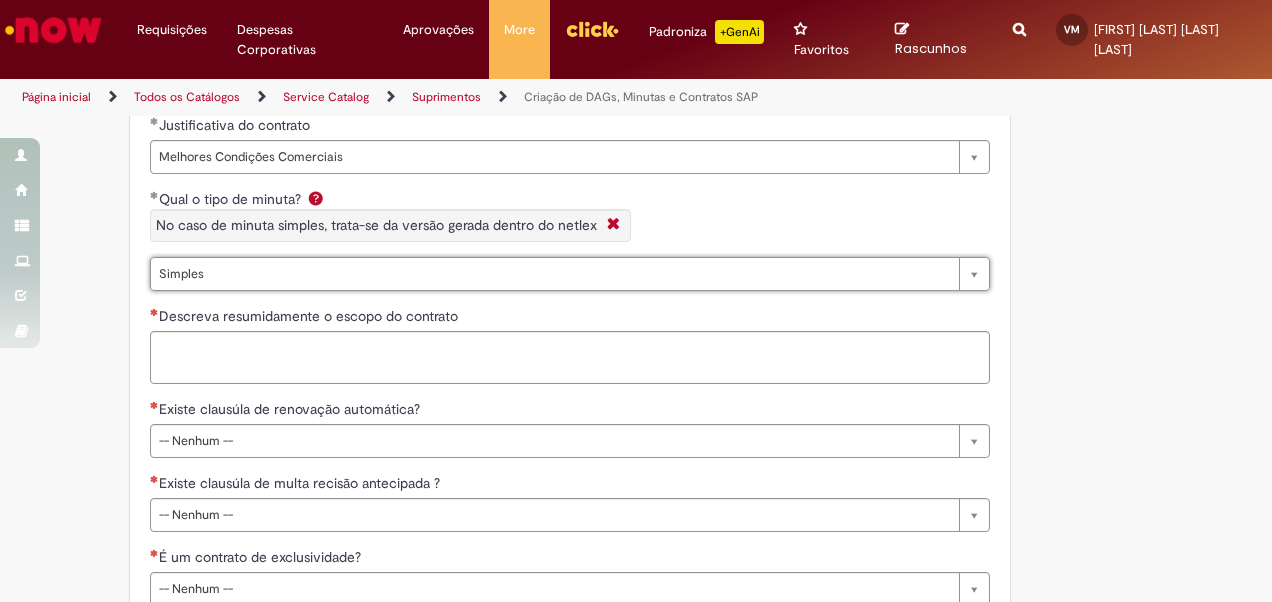 scroll, scrollTop: 4167, scrollLeft: 0, axis: vertical 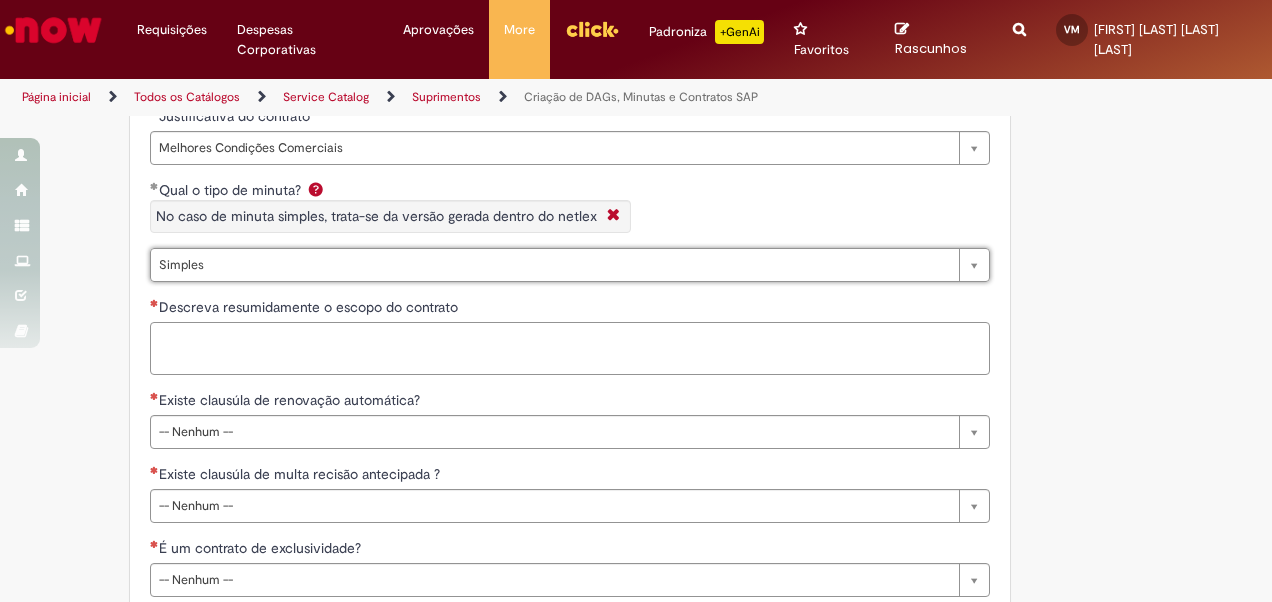 click on "Descreva resumidamente o escopo do contrato" at bounding box center (570, 348) 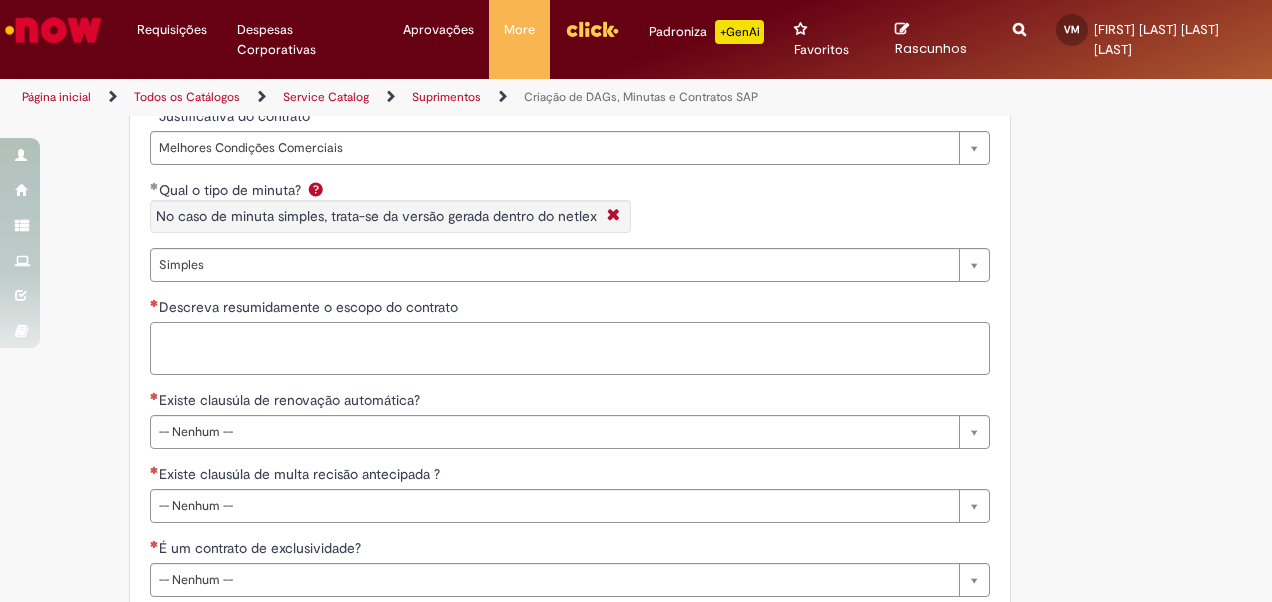 paste on "**********" 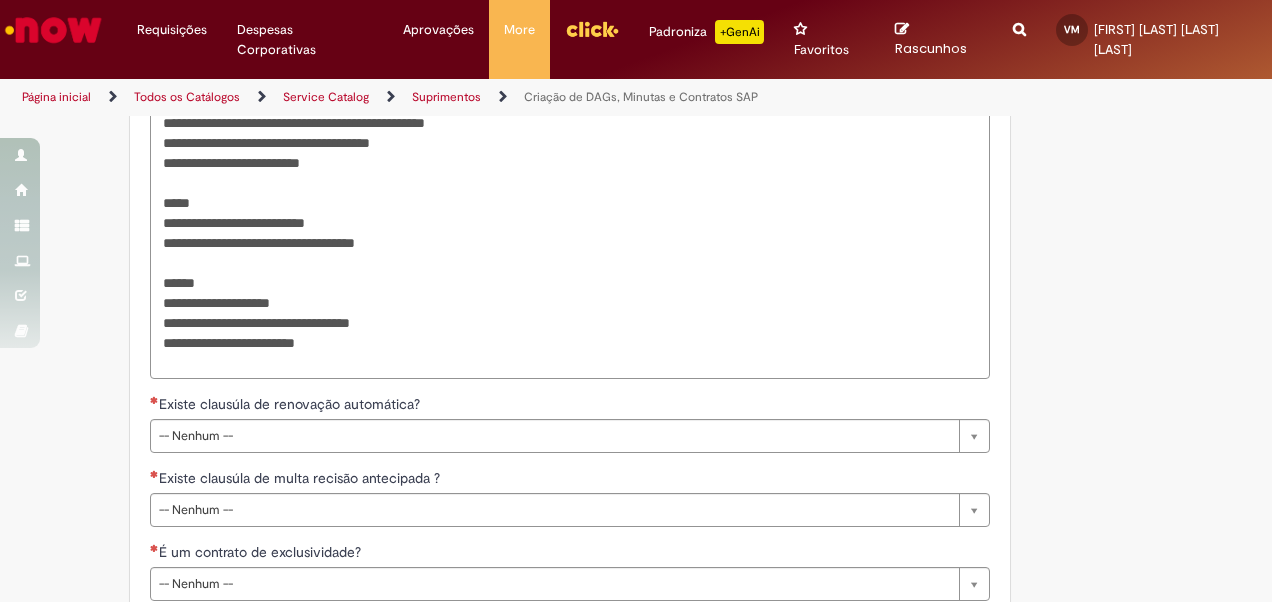 scroll, scrollTop: 4643, scrollLeft: 0, axis: vertical 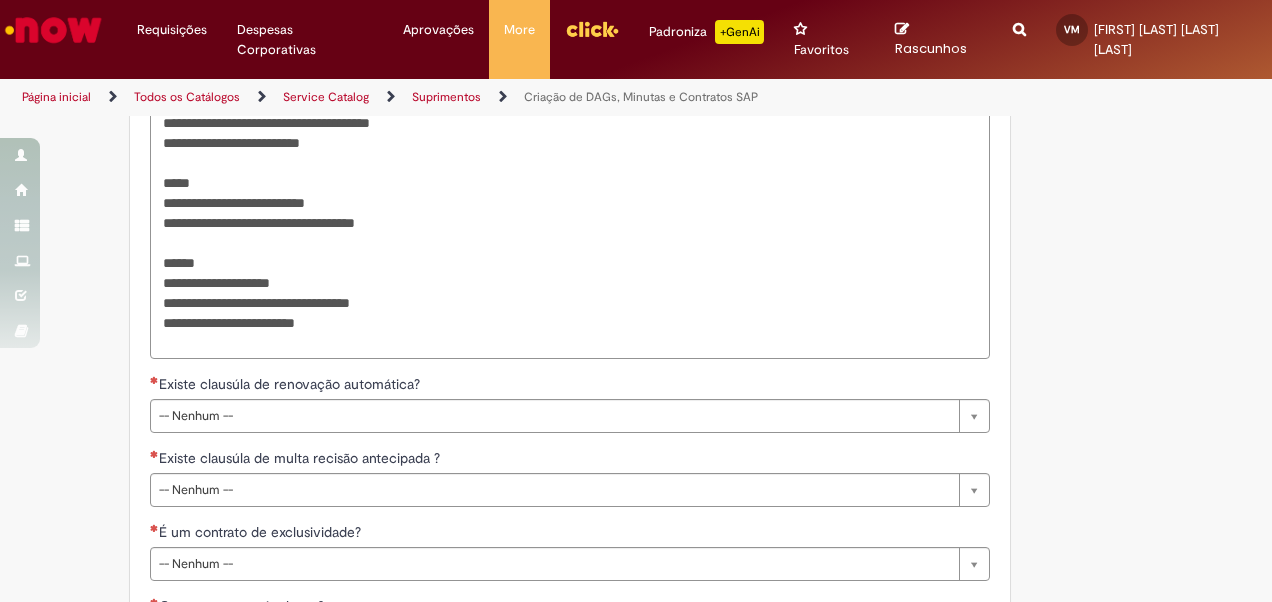type on "**********" 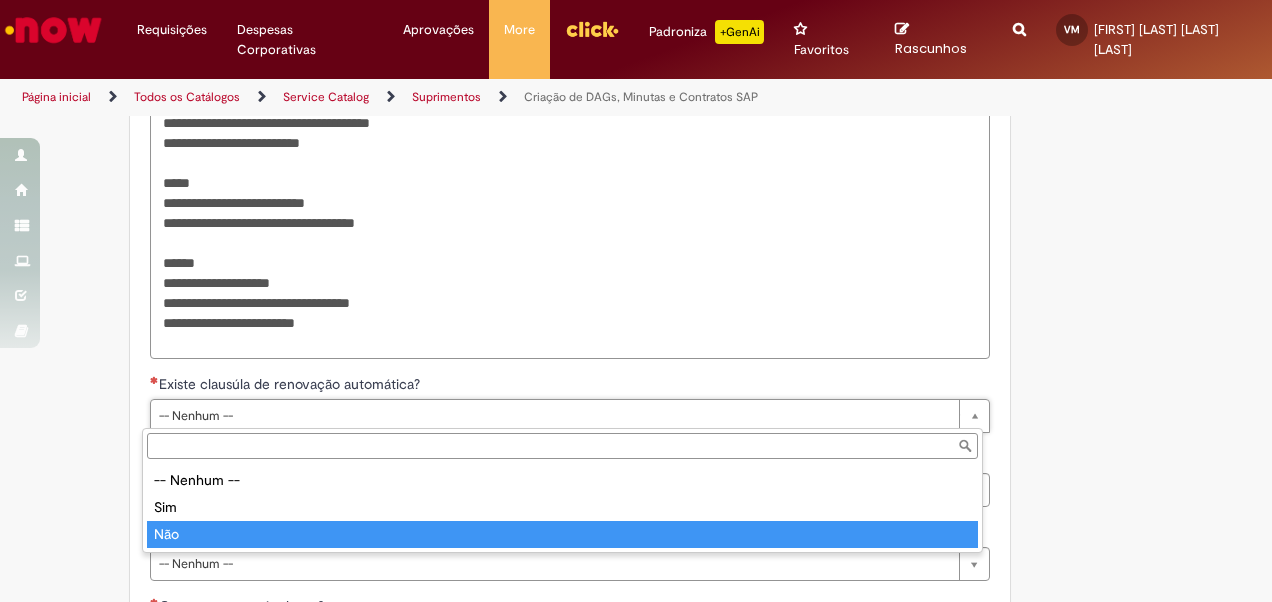 type on "***" 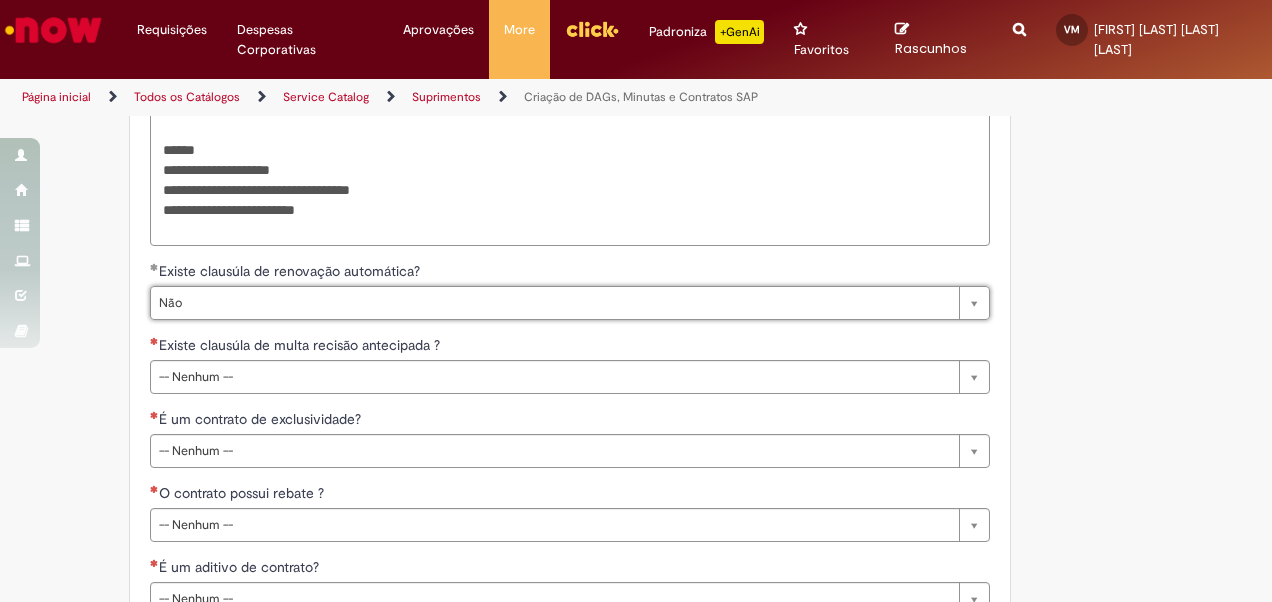 scroll, scrollTop: 4760, scrollLeft: 0, axis: vertical 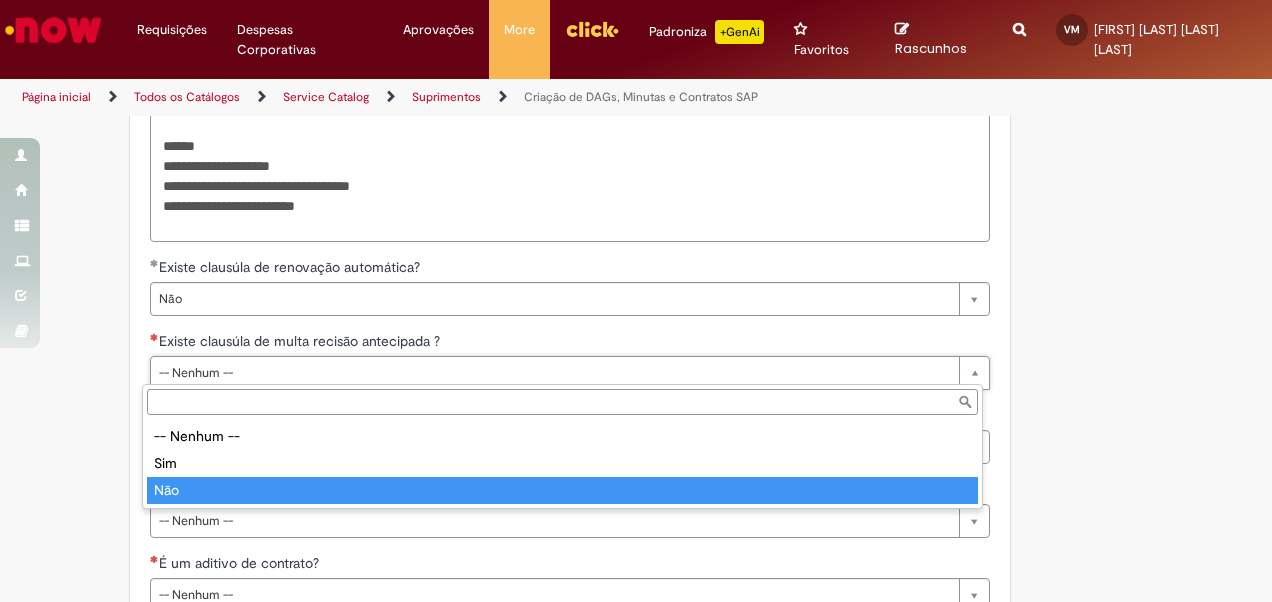 type on "***" 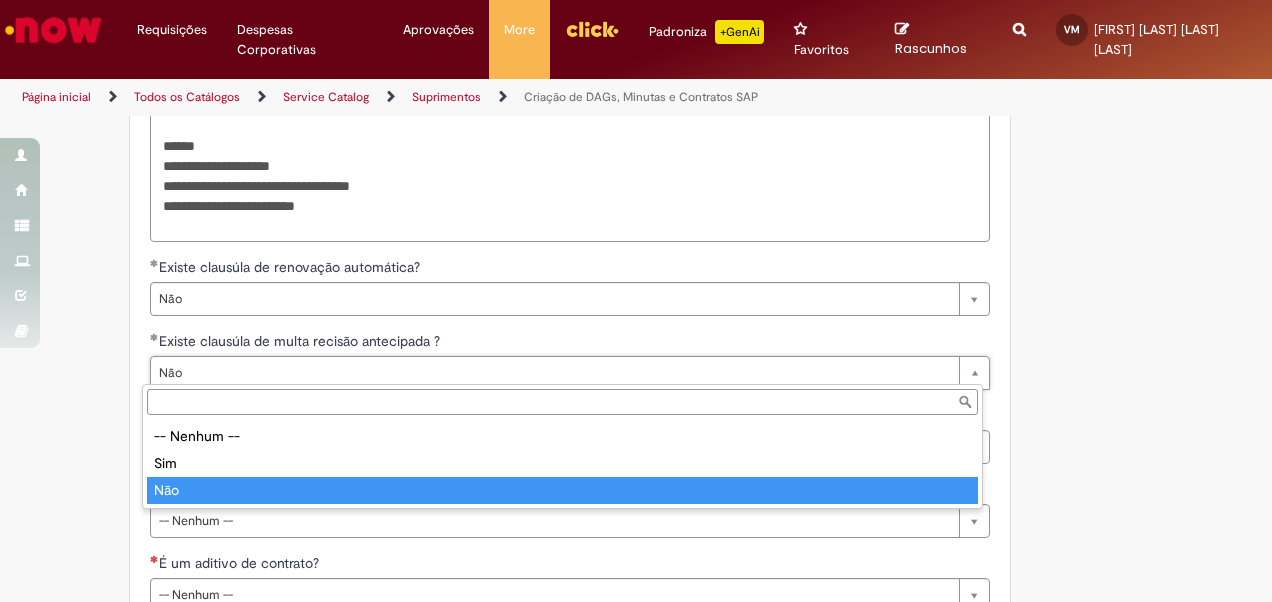 type on "***" 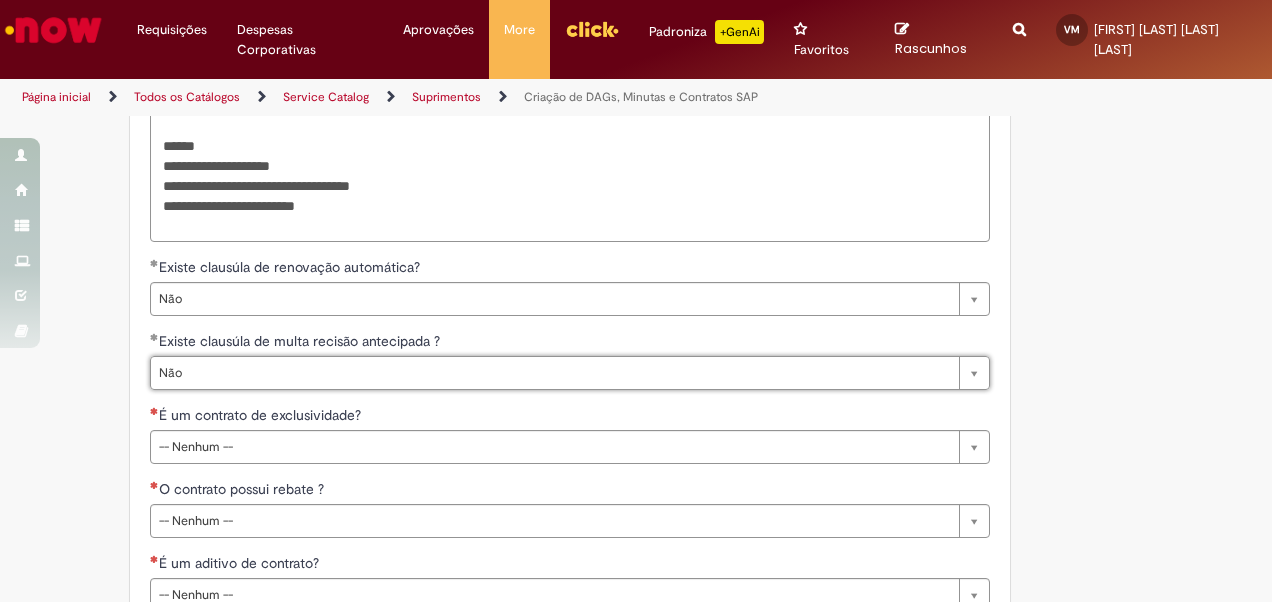 scroll, scrollTop: 0, scrollLeft: 0, axis: both 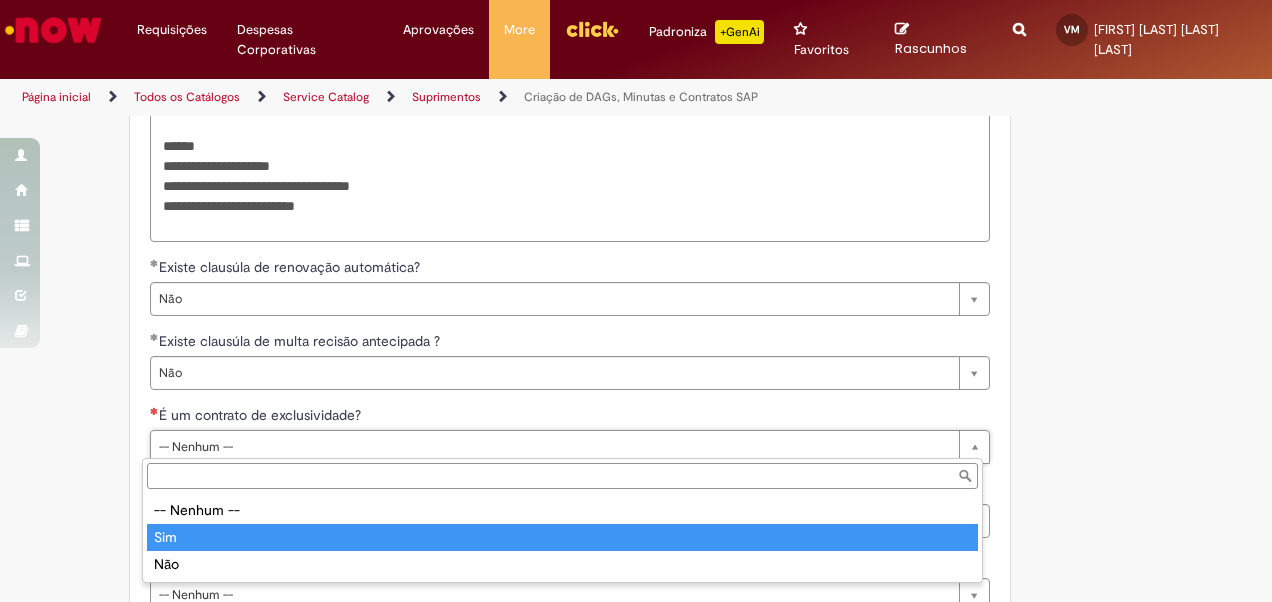 type on "***" 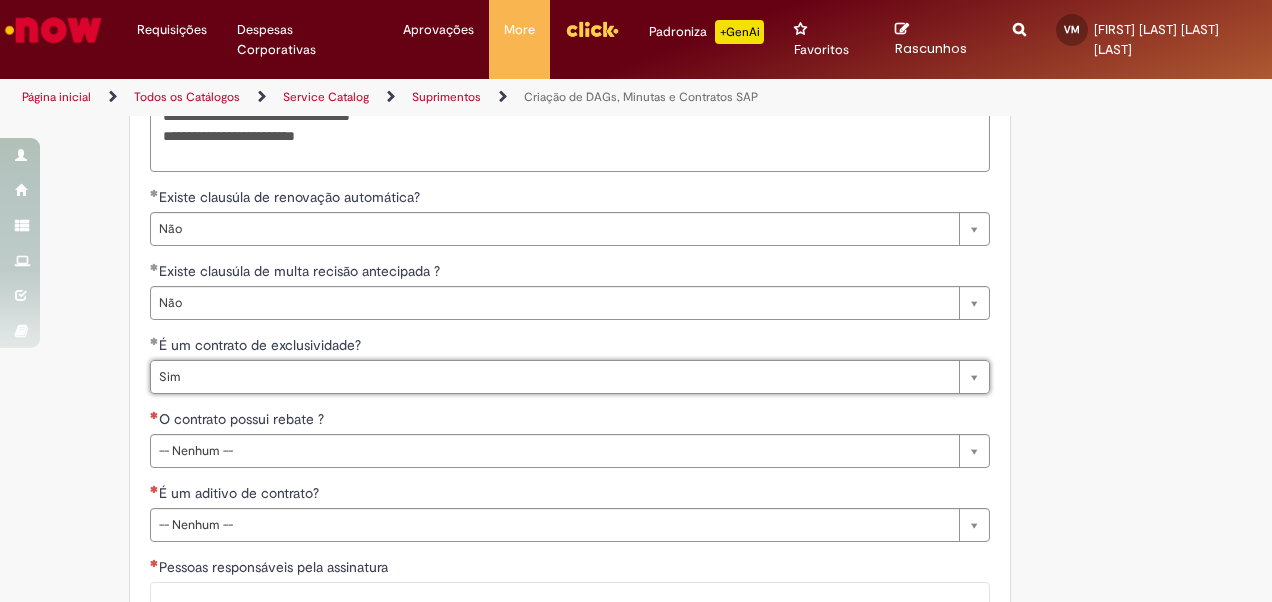 scroll, scrollTop: 4831, scrollLeft: 0, axis: vertical 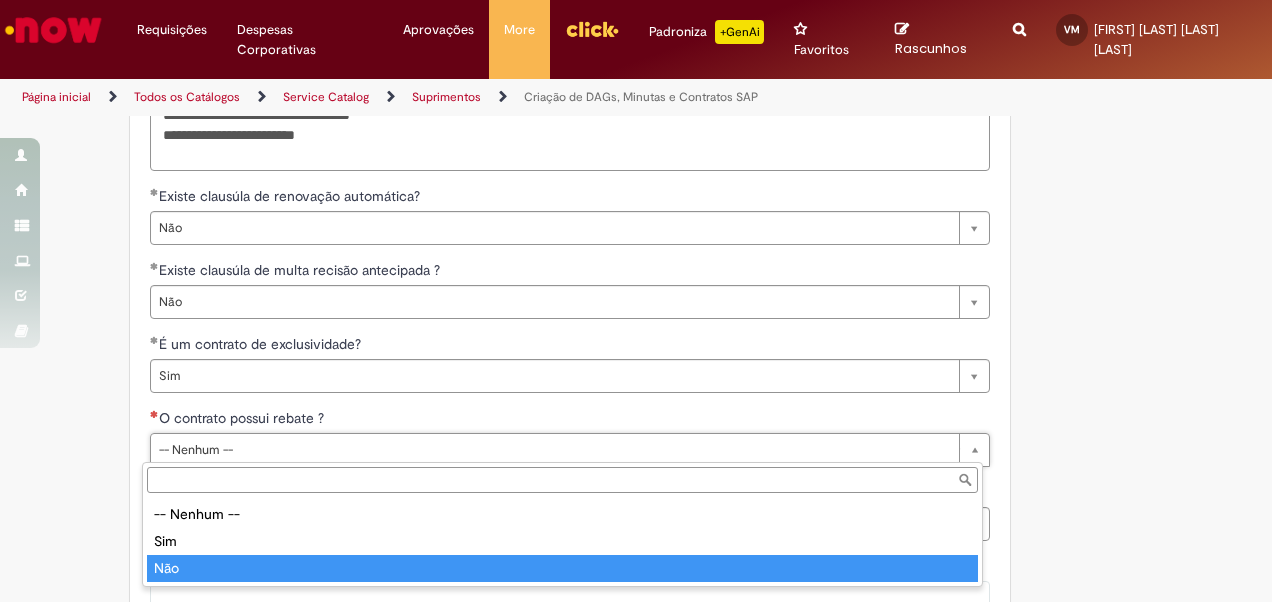 type on "***" 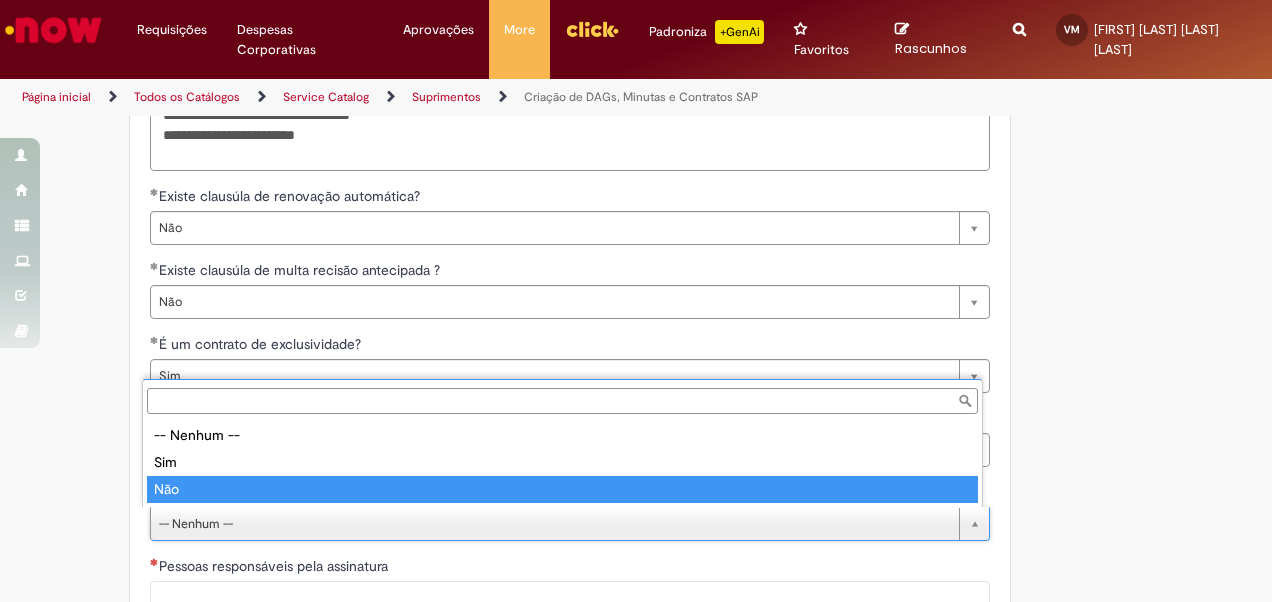 type on "***" 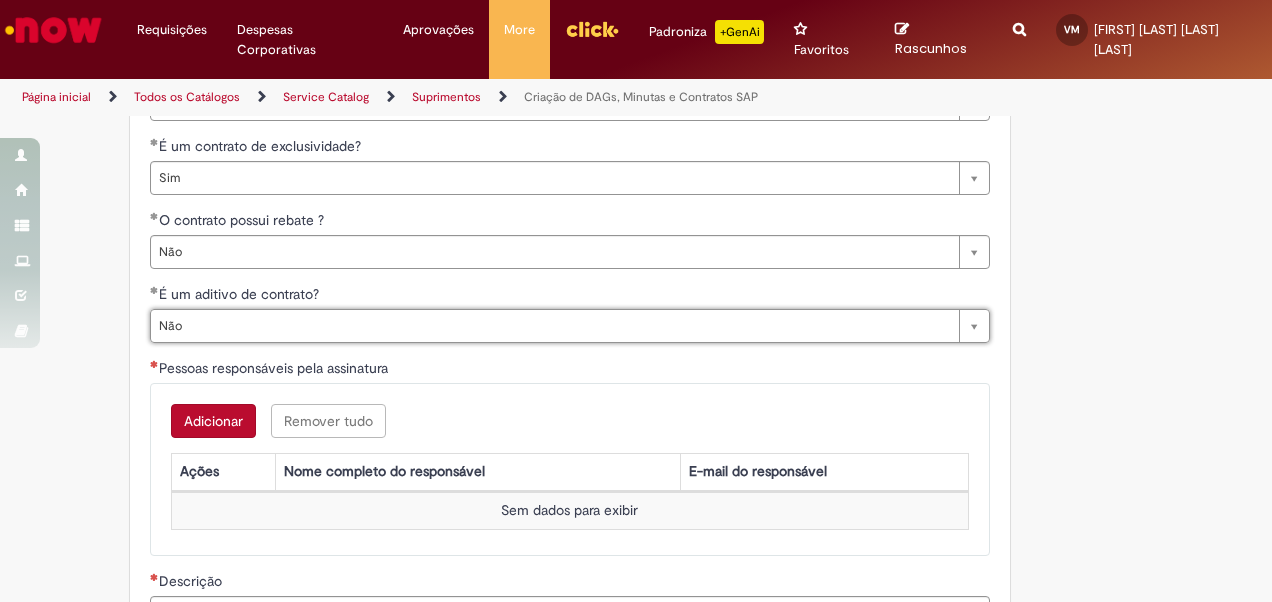 scroll, scrollTop: 5042, scrollLeft: 0, axis: vertical 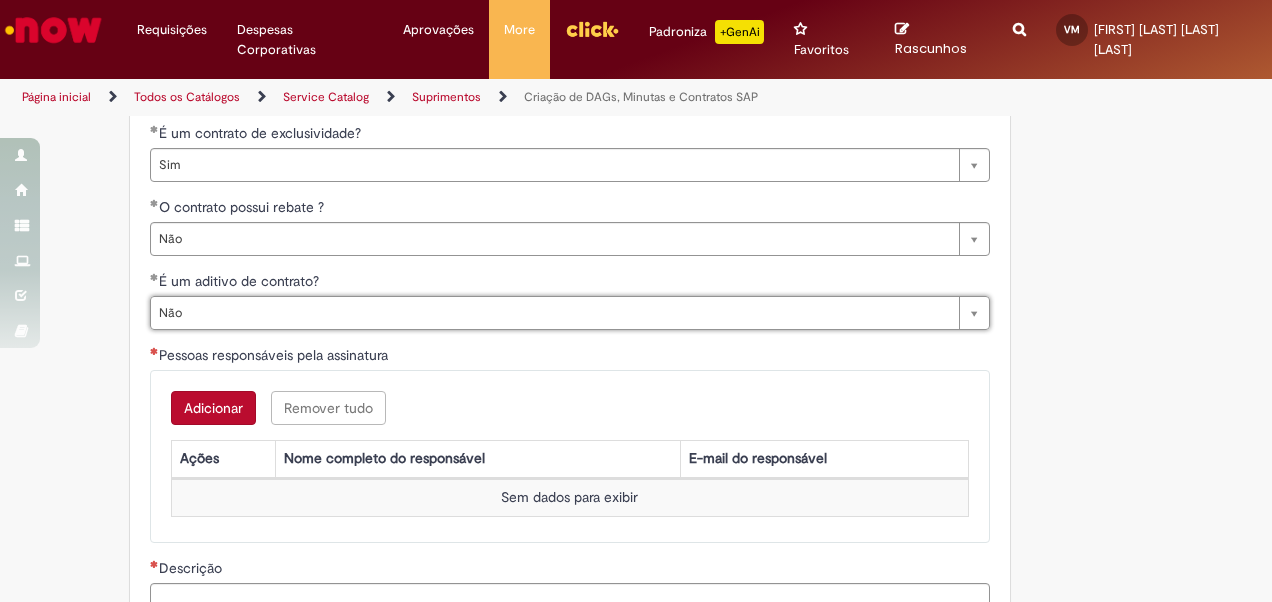 click on "Adicionar" at bounding box center (213, 408) 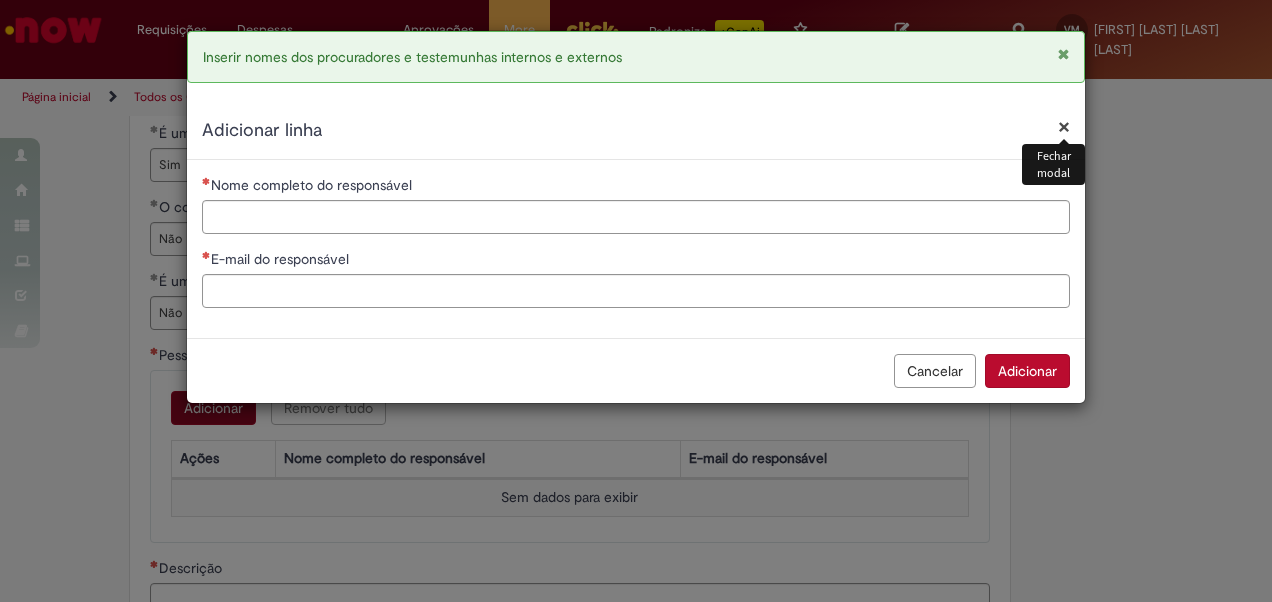 scroll, scrollTop: 3228, scrollLeft: 0, axis: vertical 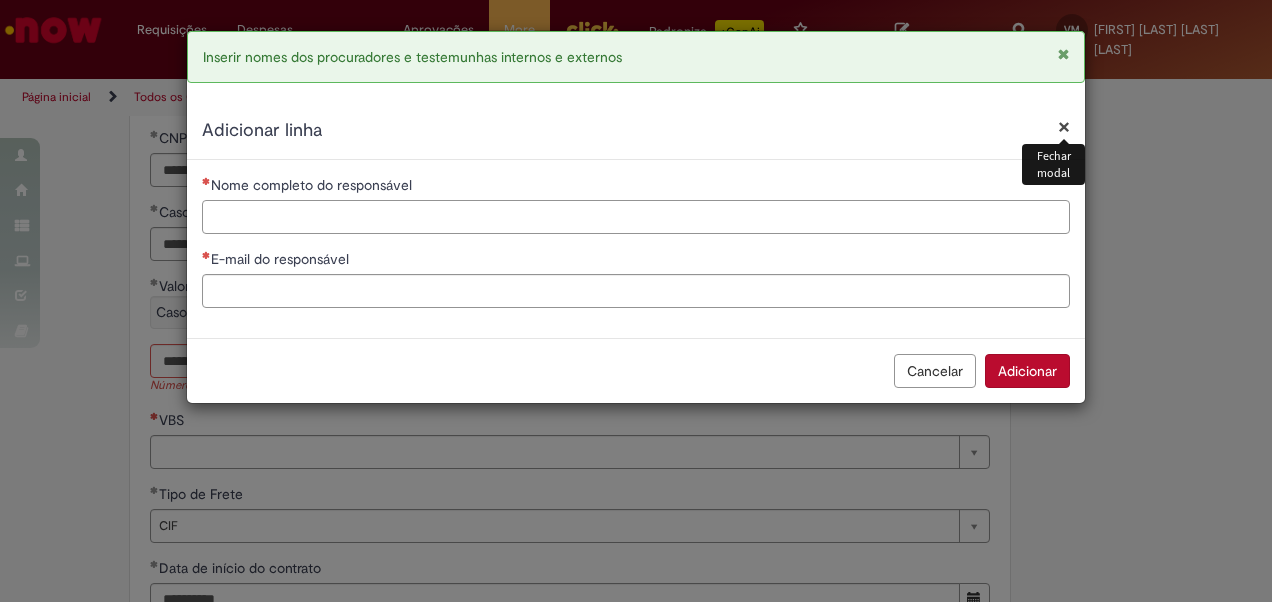click on "Nome completo do responsável" at bounding box center (636, 217) 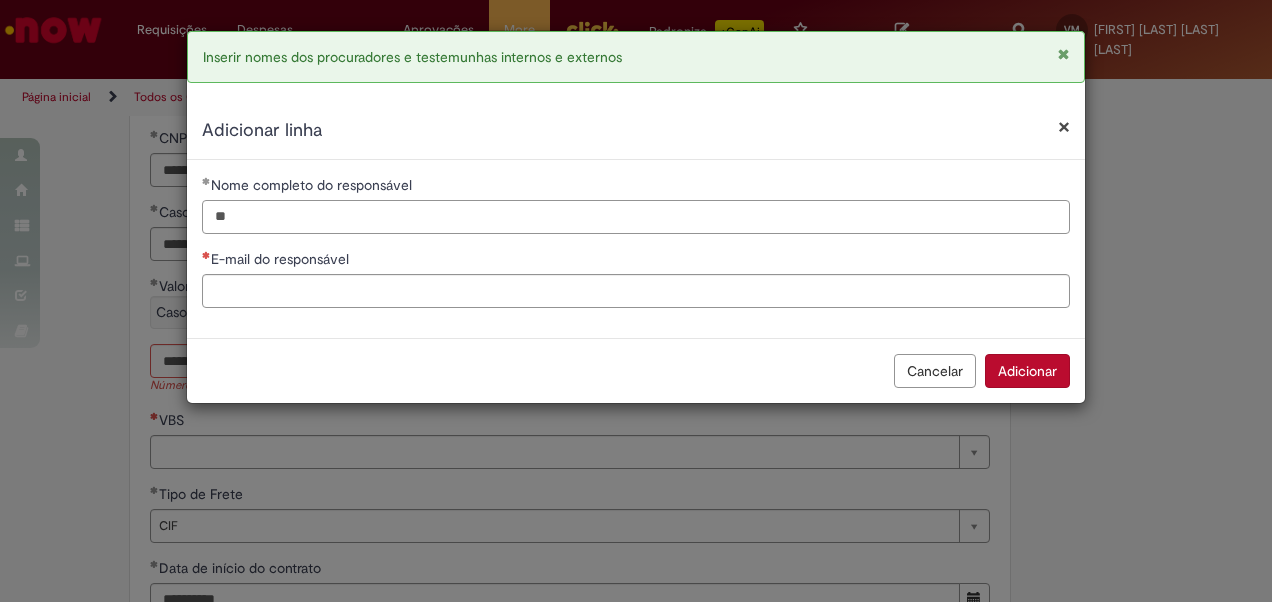 type on "*" 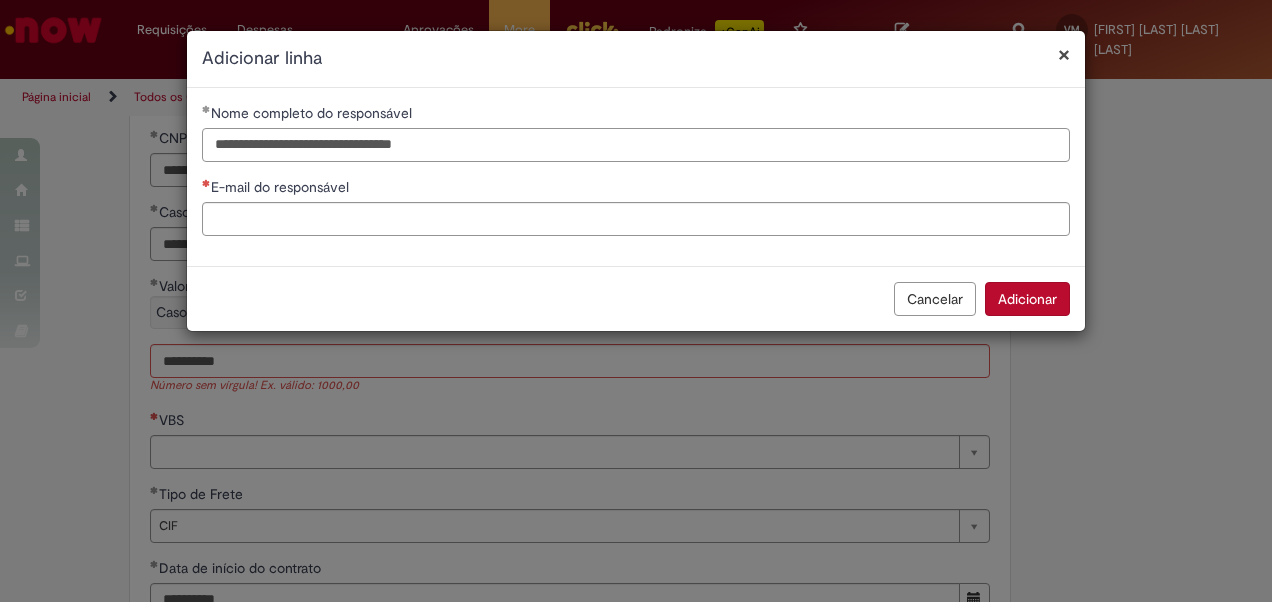 type on "**********" 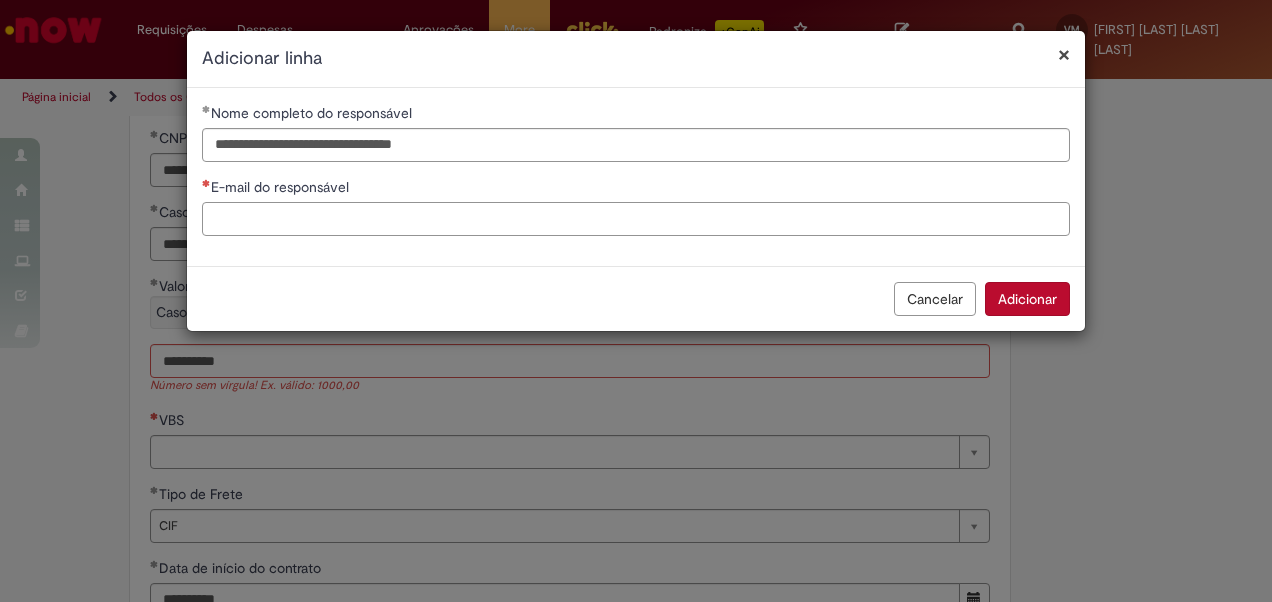 click on "E-mail do responsável" at bounding box center [636, 219] 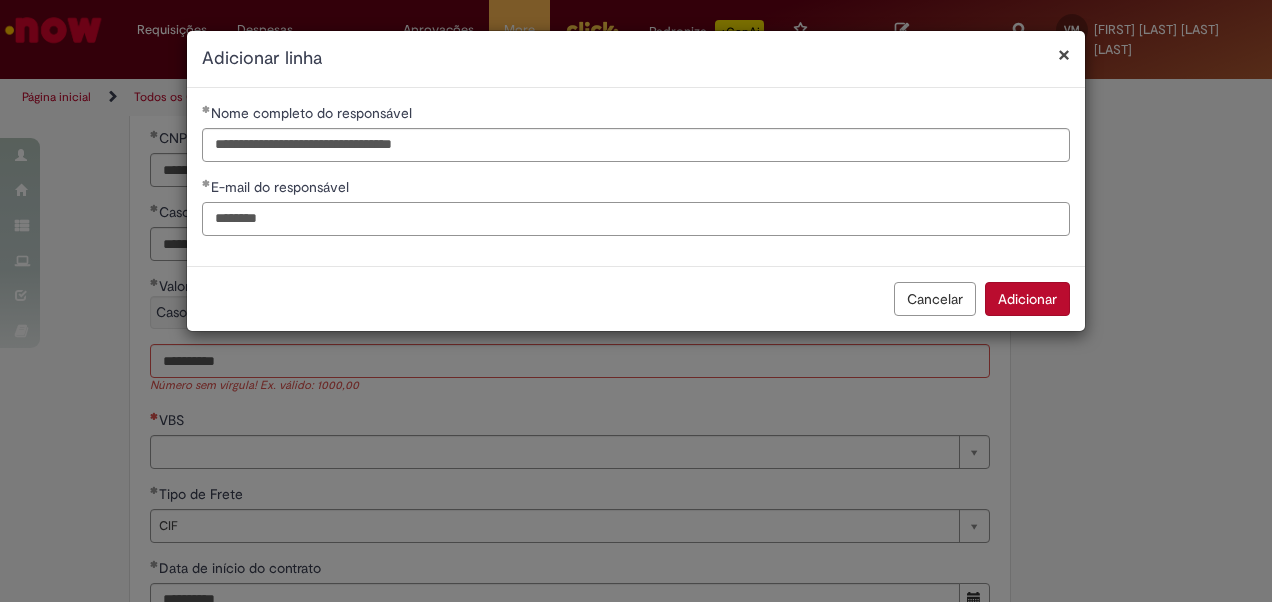 type on "**********" 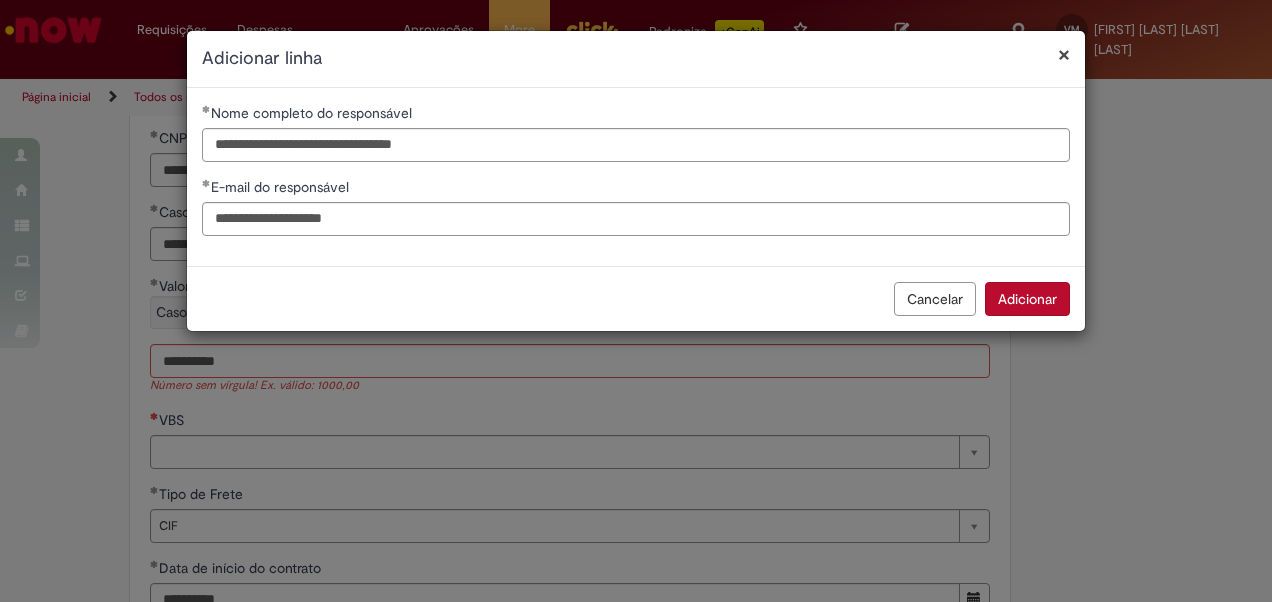 click on "Adicionar" at bounding box center (1027, 299) 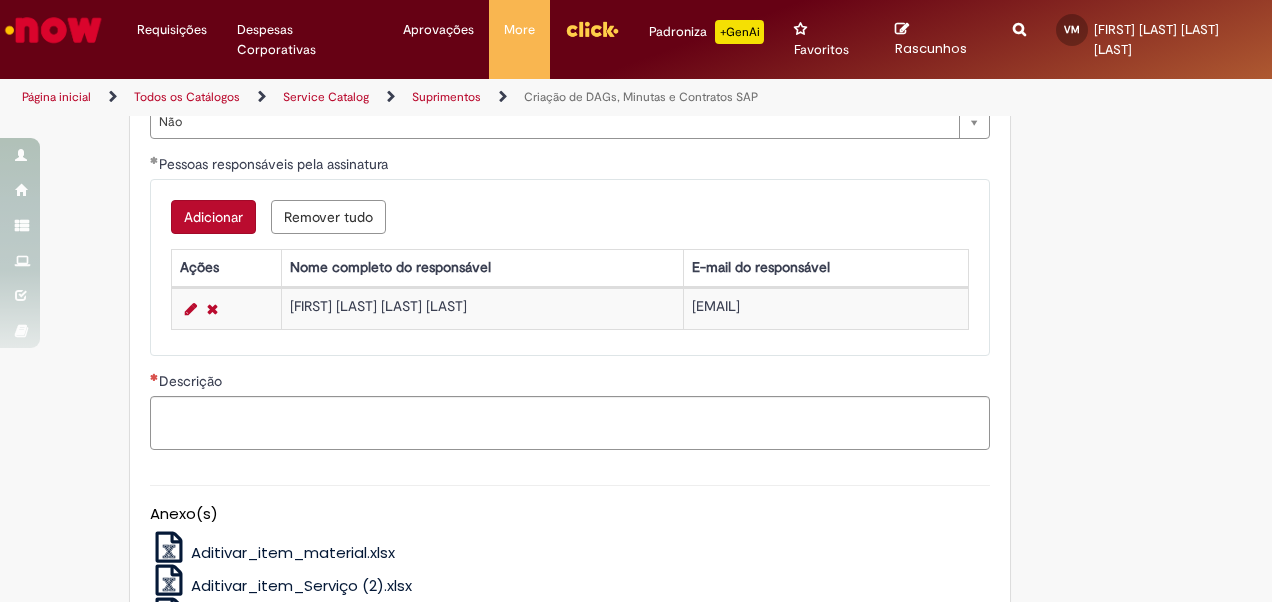 scroll, scrollTop: 5235, scrollLeft: 0, axis: vertical 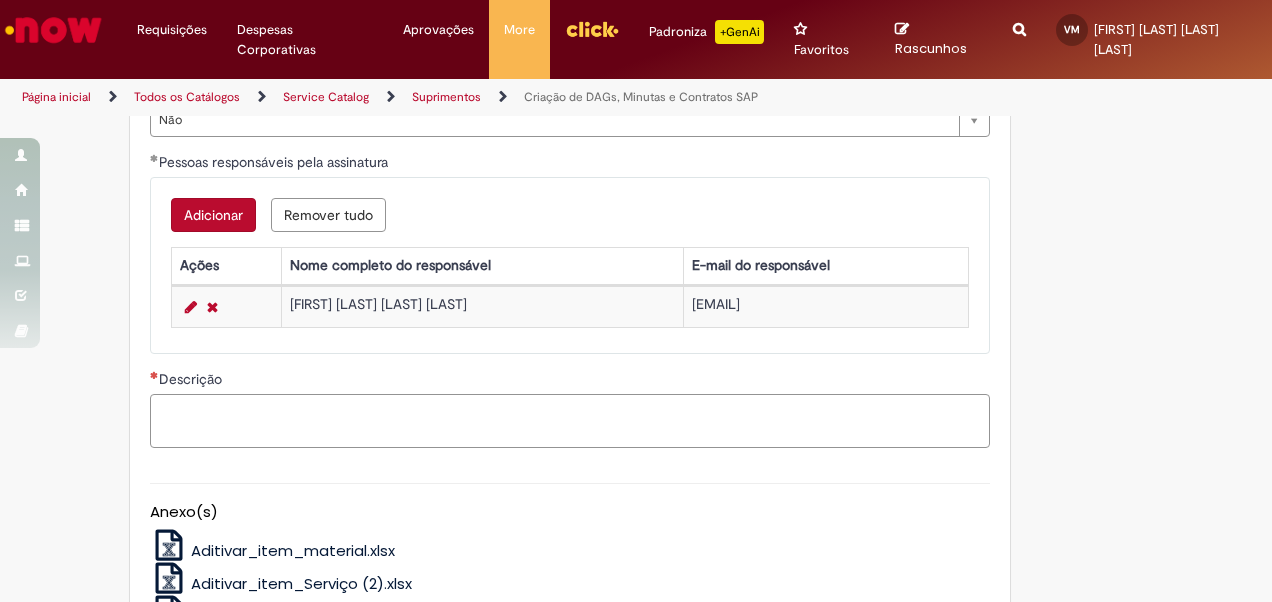 click on "Descrição" at bounding box center (570, 420) 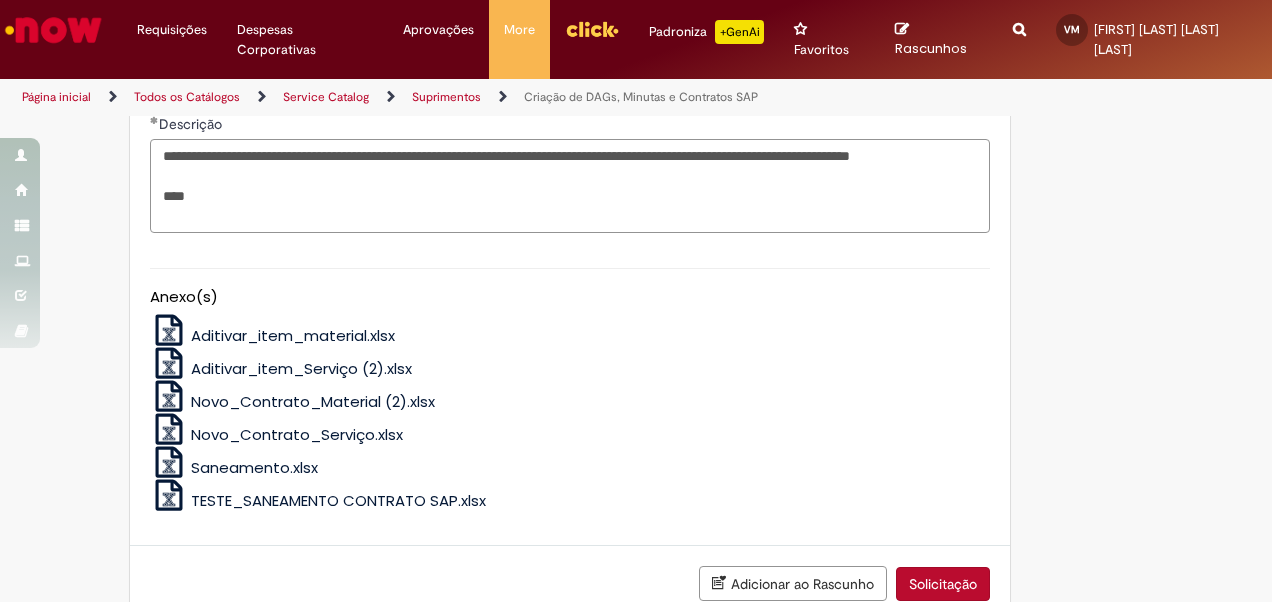 scroll, scrollTop: 5613, scrollLeft: 0, axis: vertical 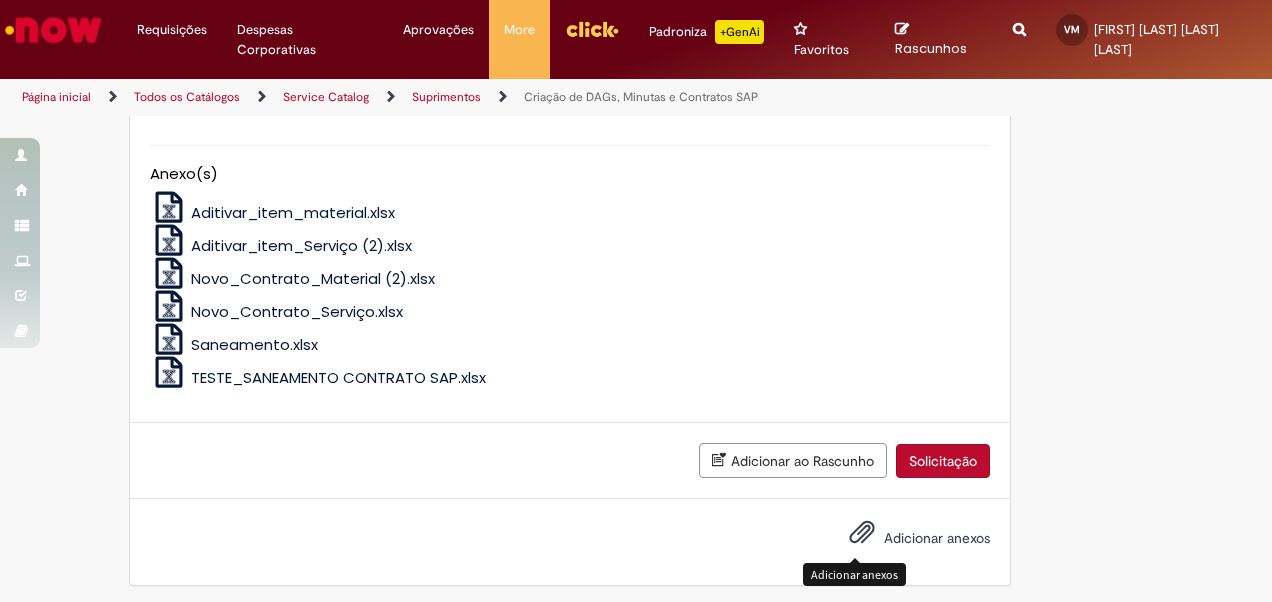 type on "**********" 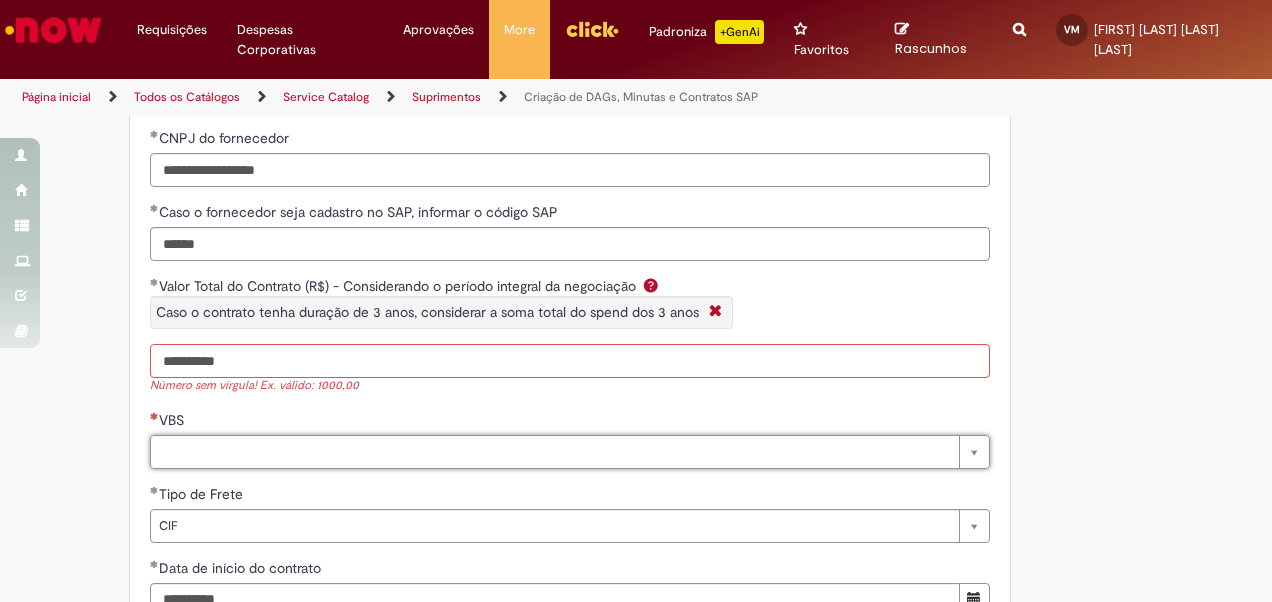 click on "*********" at bounding box center [570, 361] 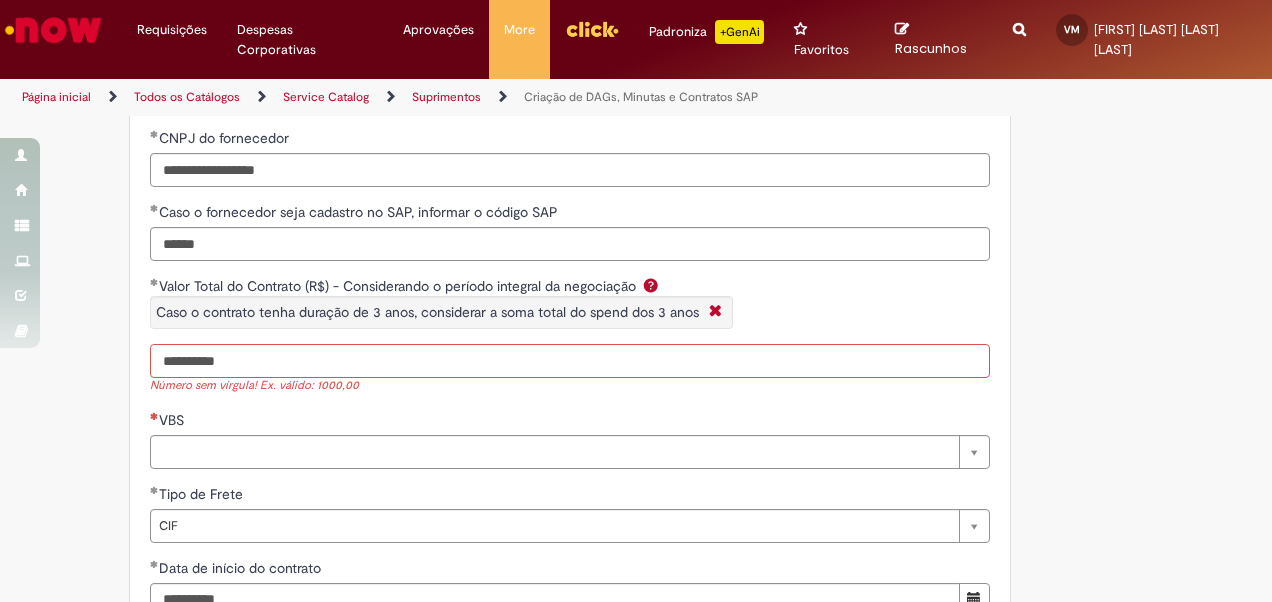 click on "*********" at bounding box center [570, 361] 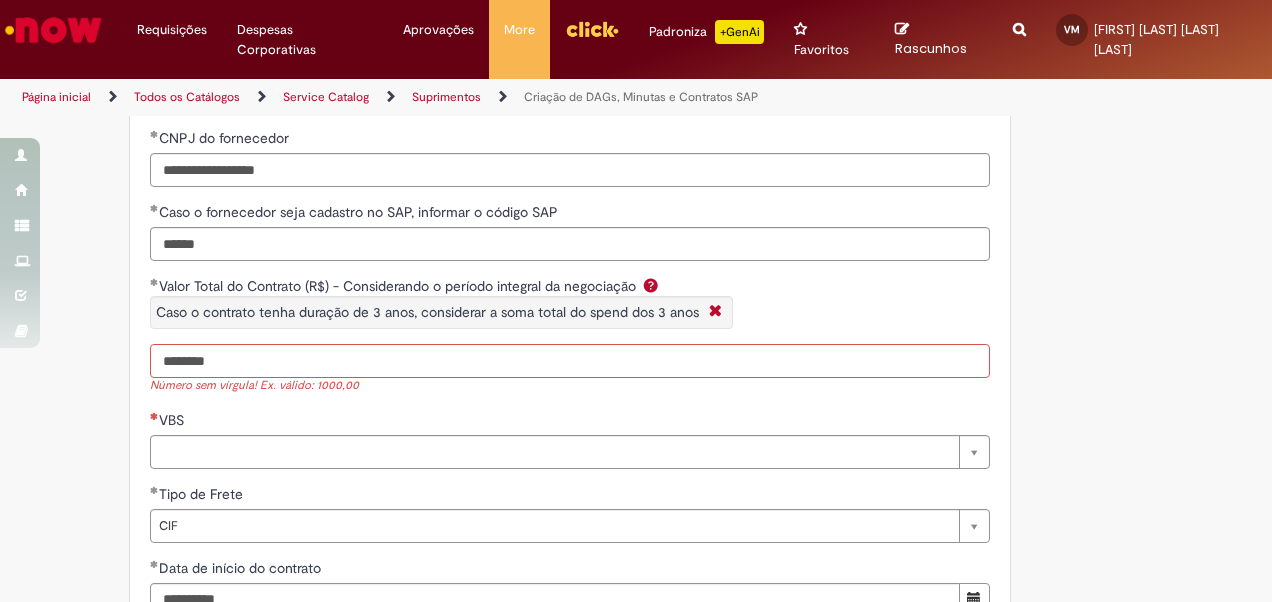 type on "*******" 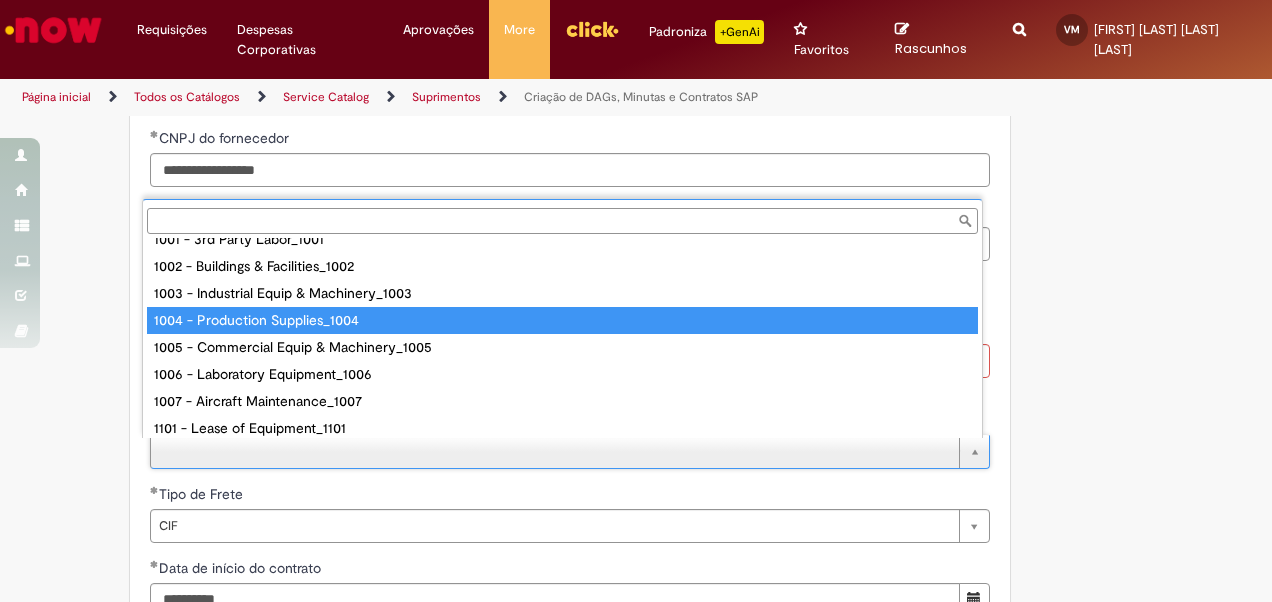 scroll, scrollTop: 0, scrollLeft: 0, axis: both 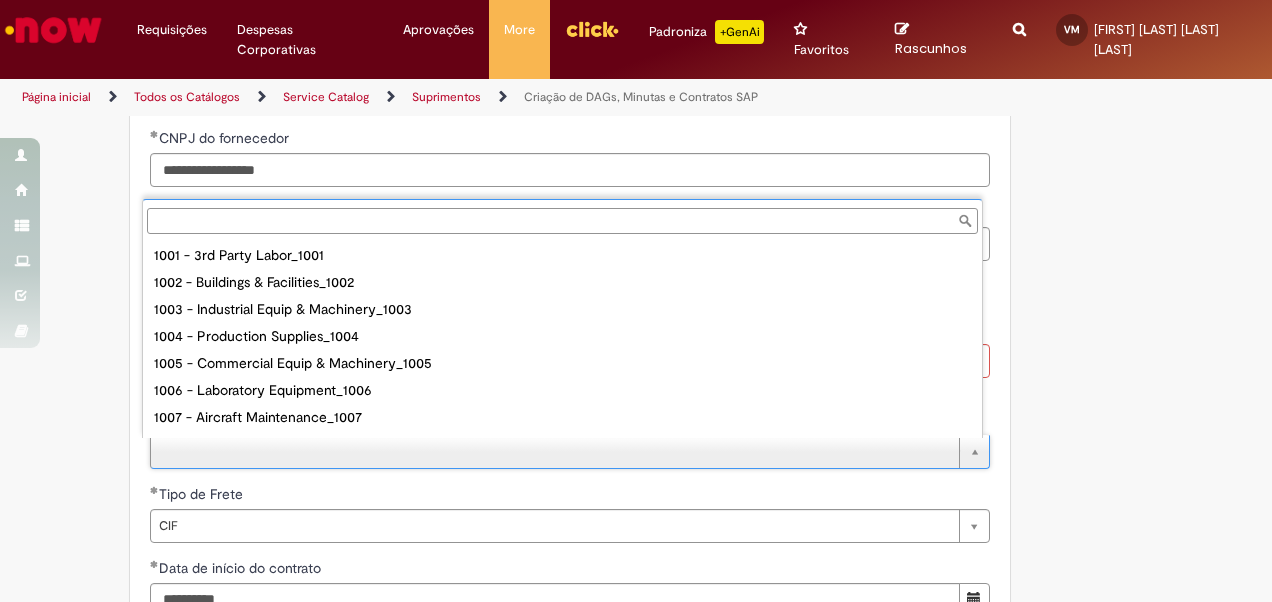 paste on "*********" 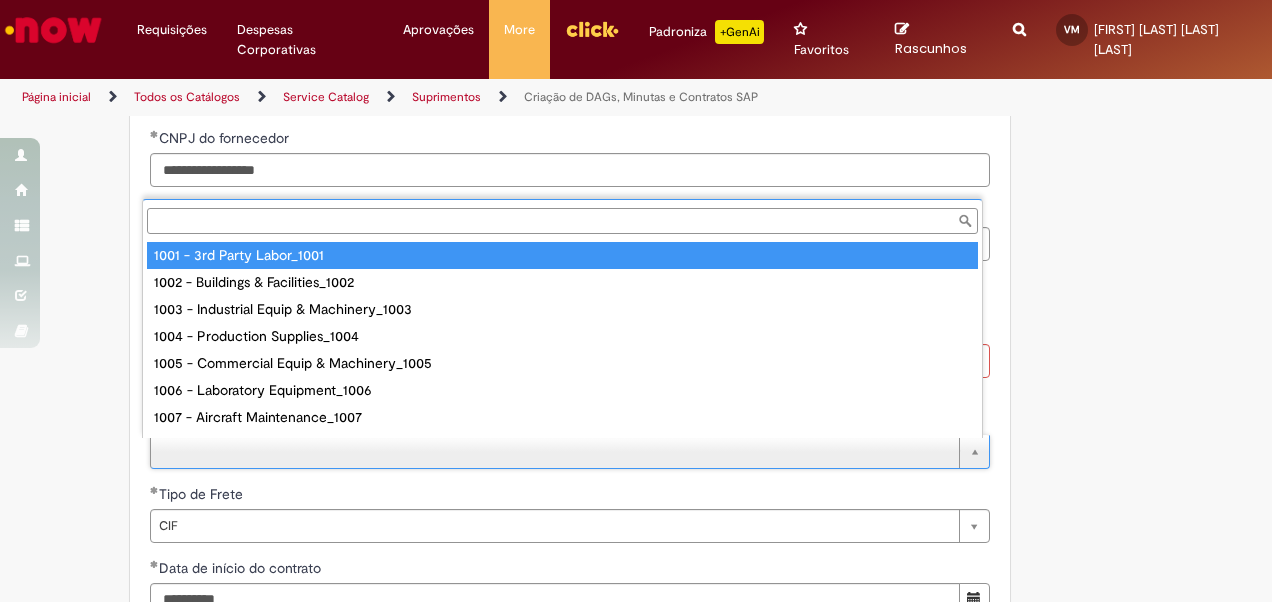 paste on "*********" 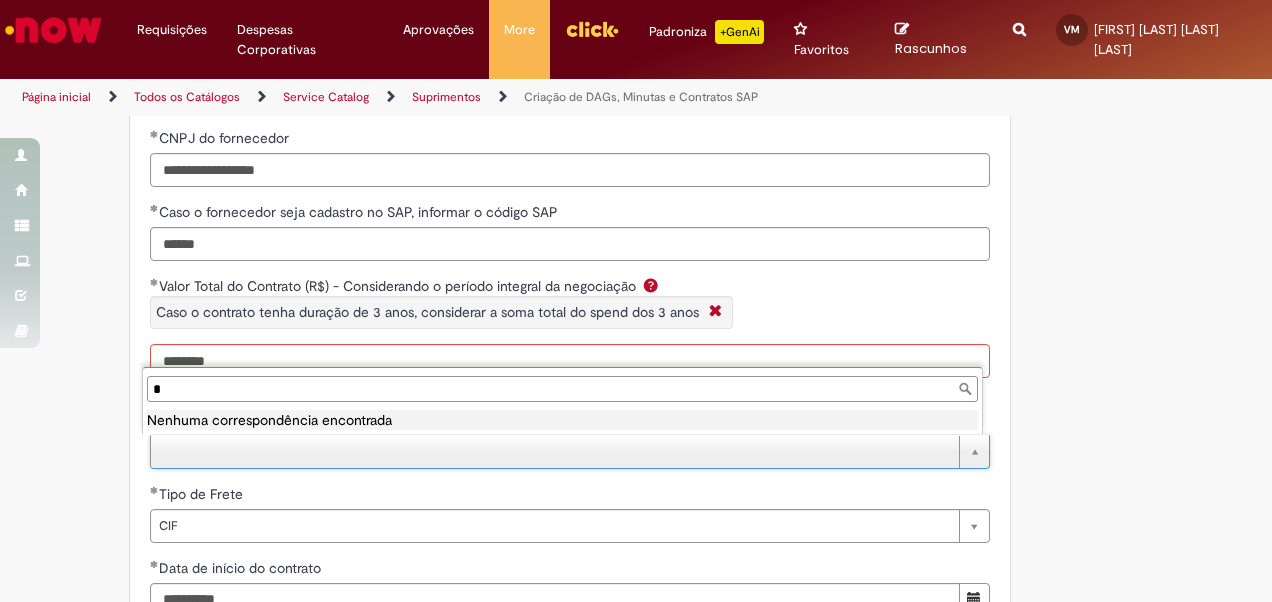 scroll, scrollTop: 0, scrollLeft: 0, axis: both 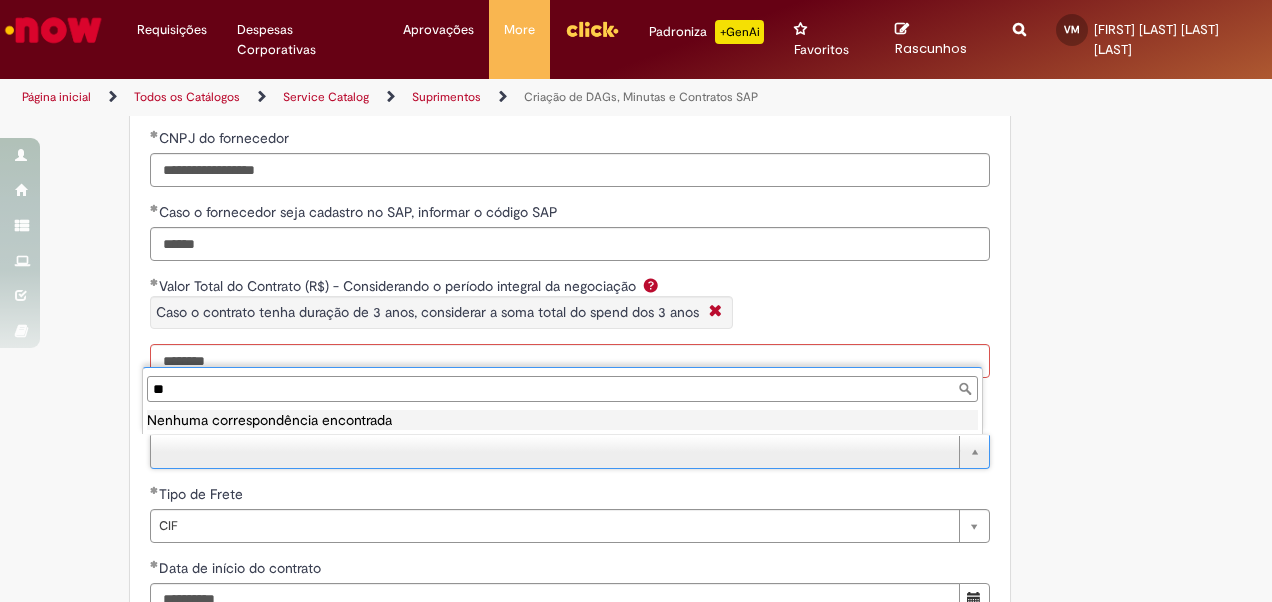 type on "*" 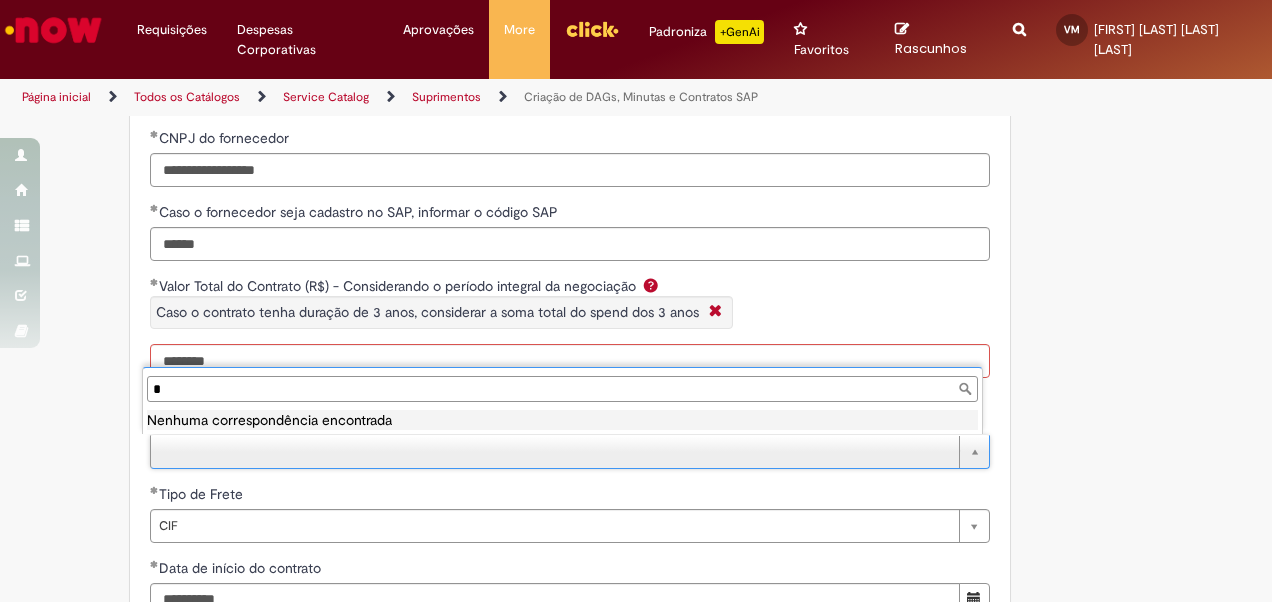 type 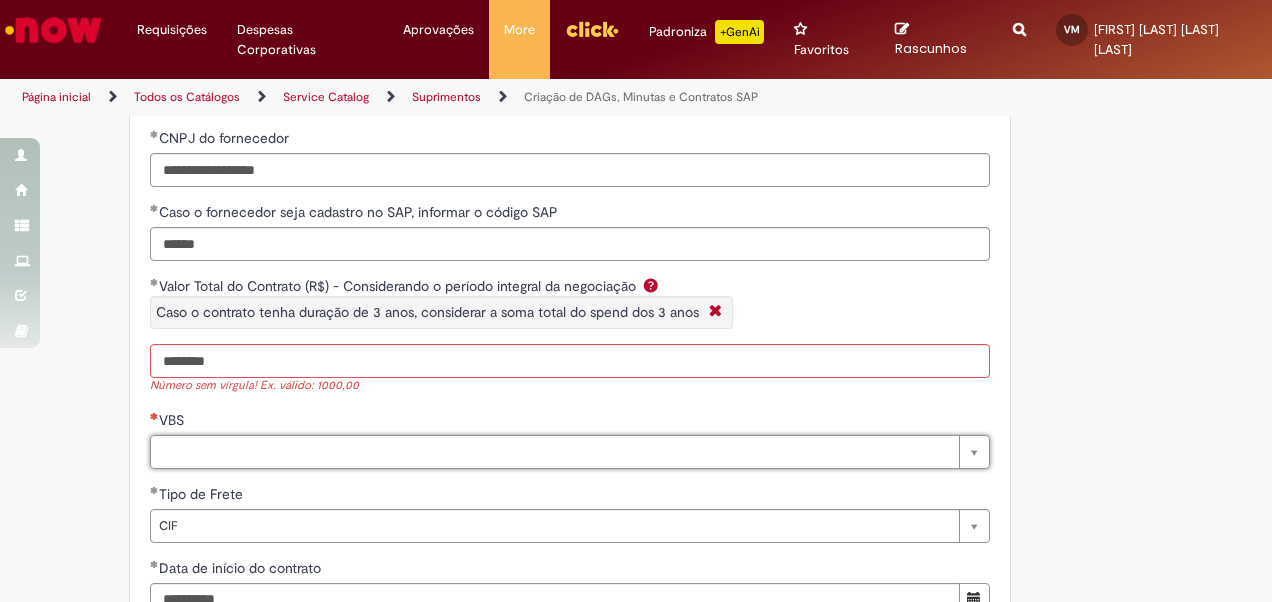 type on "*" 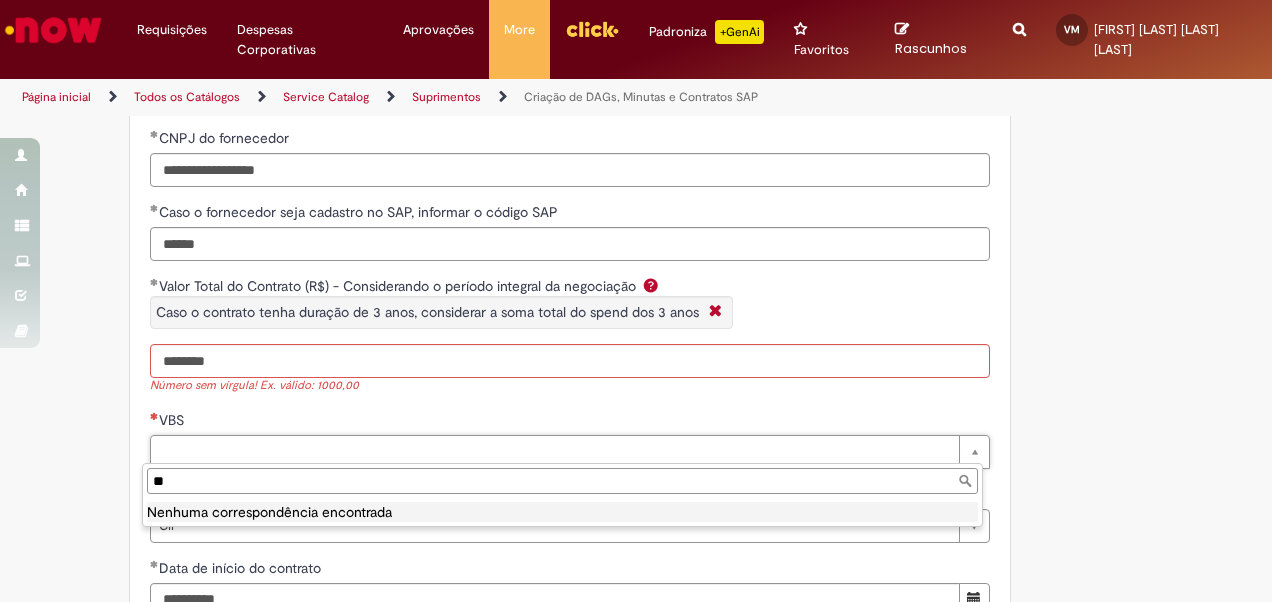 type on "*" 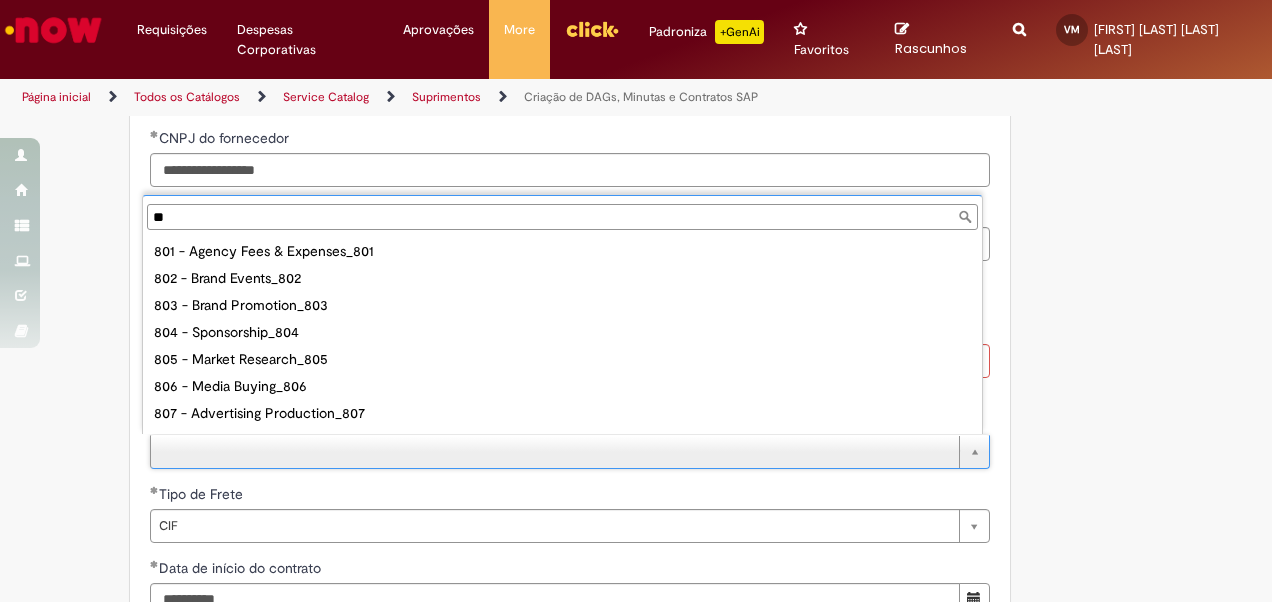 scroll, scrollTop: 24, scrollLeft: 0, axis: vertical 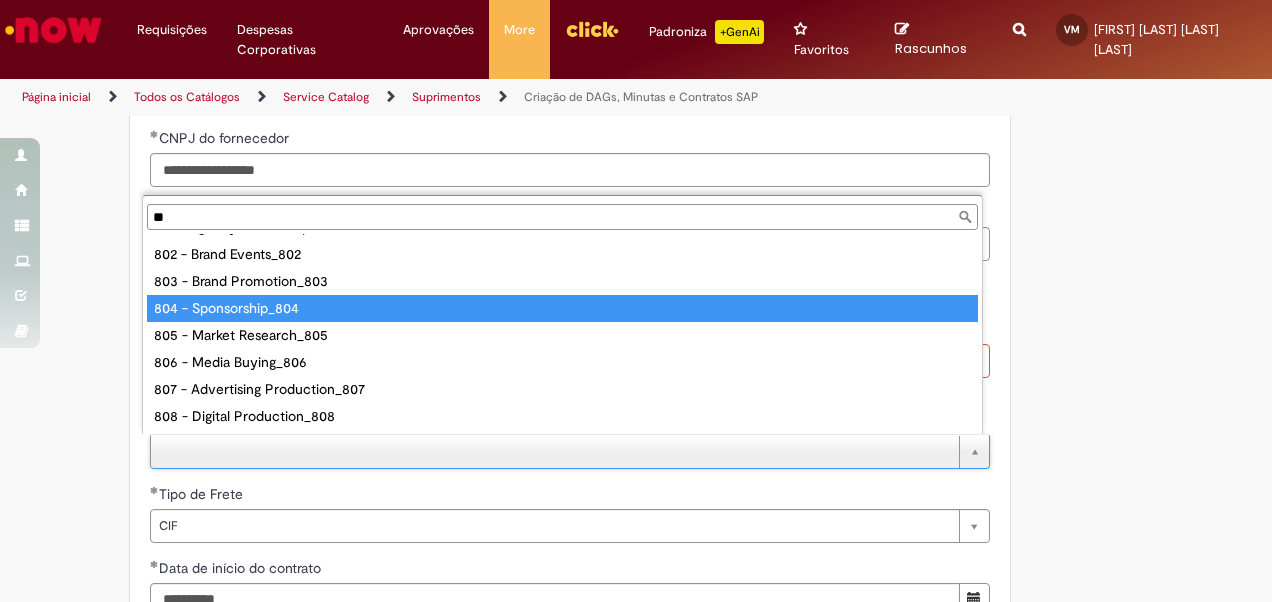 type on "**" 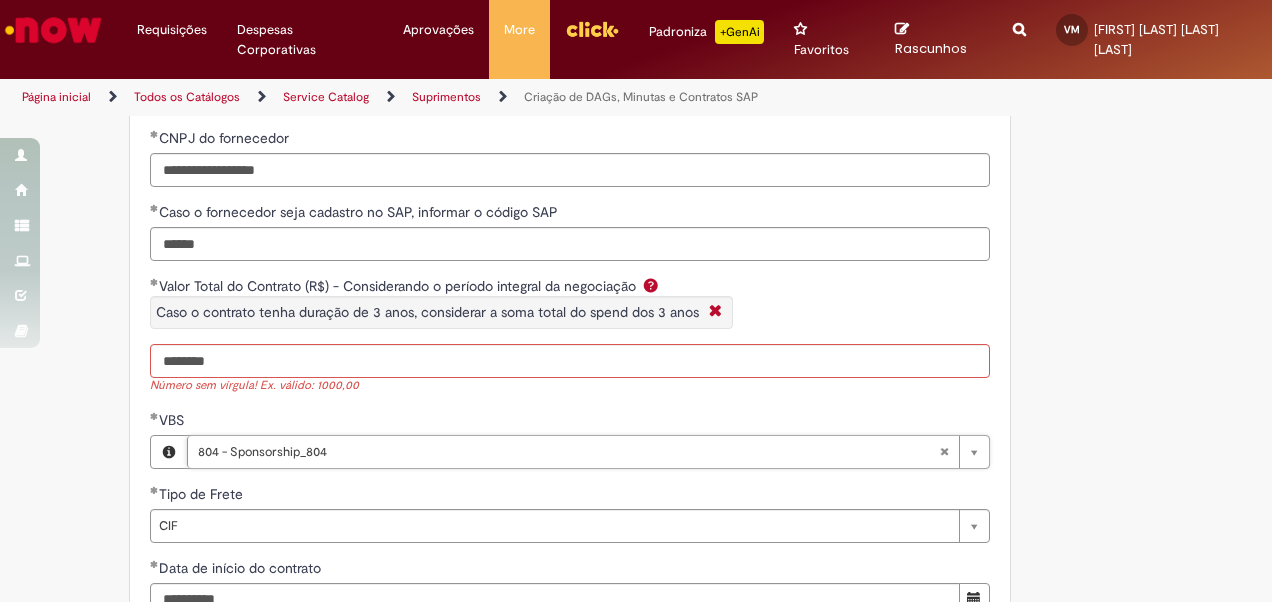 type 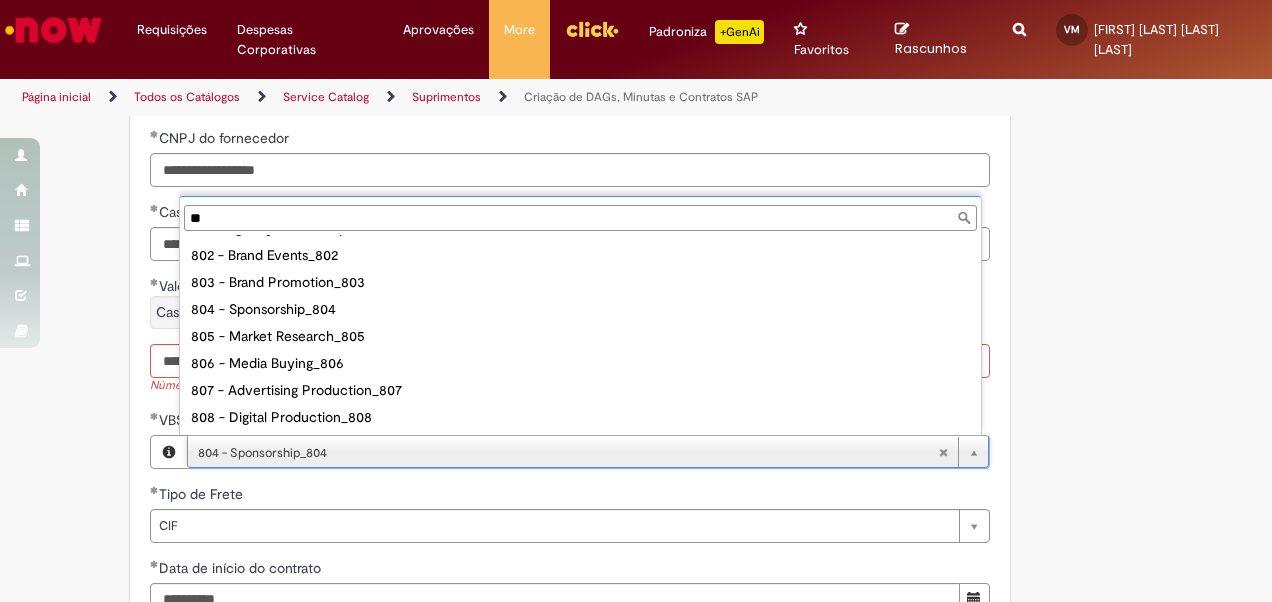 scroll, scrollTop: 16, scrollLeft: 0, axis: vertical 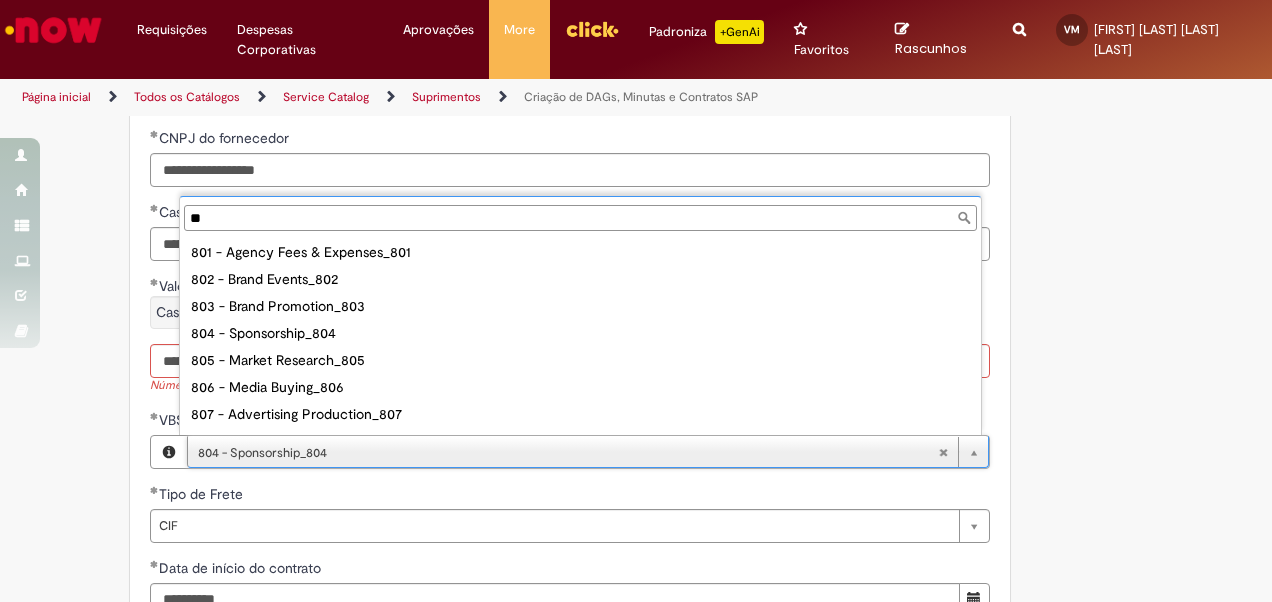 type on "*" 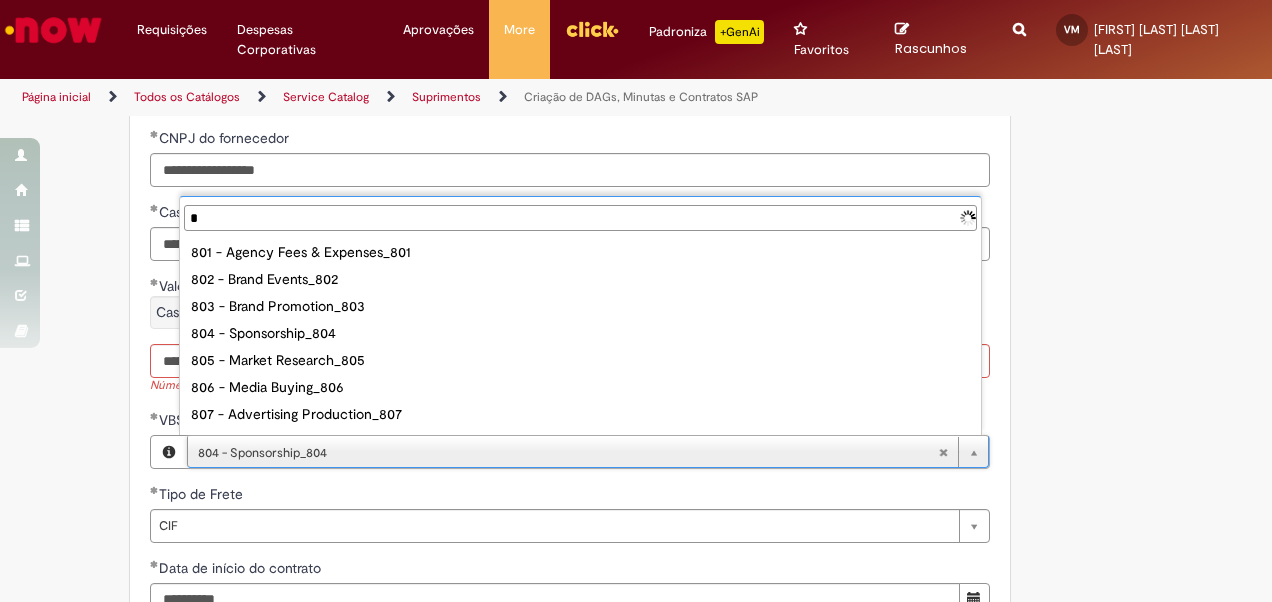 type 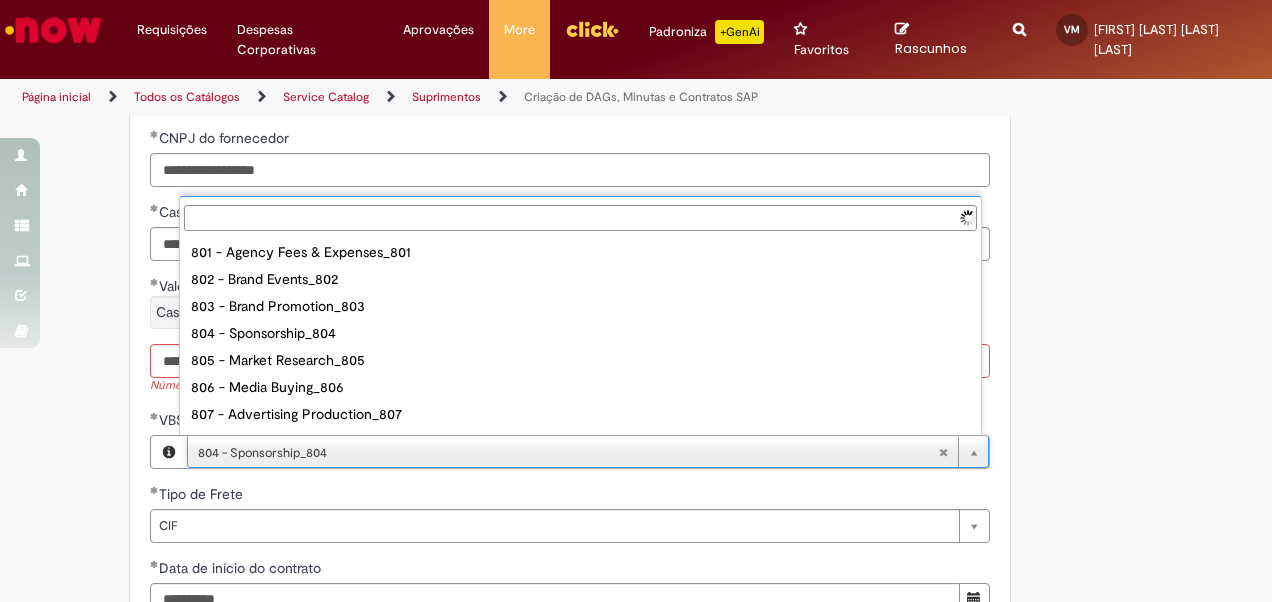 type on "**********" 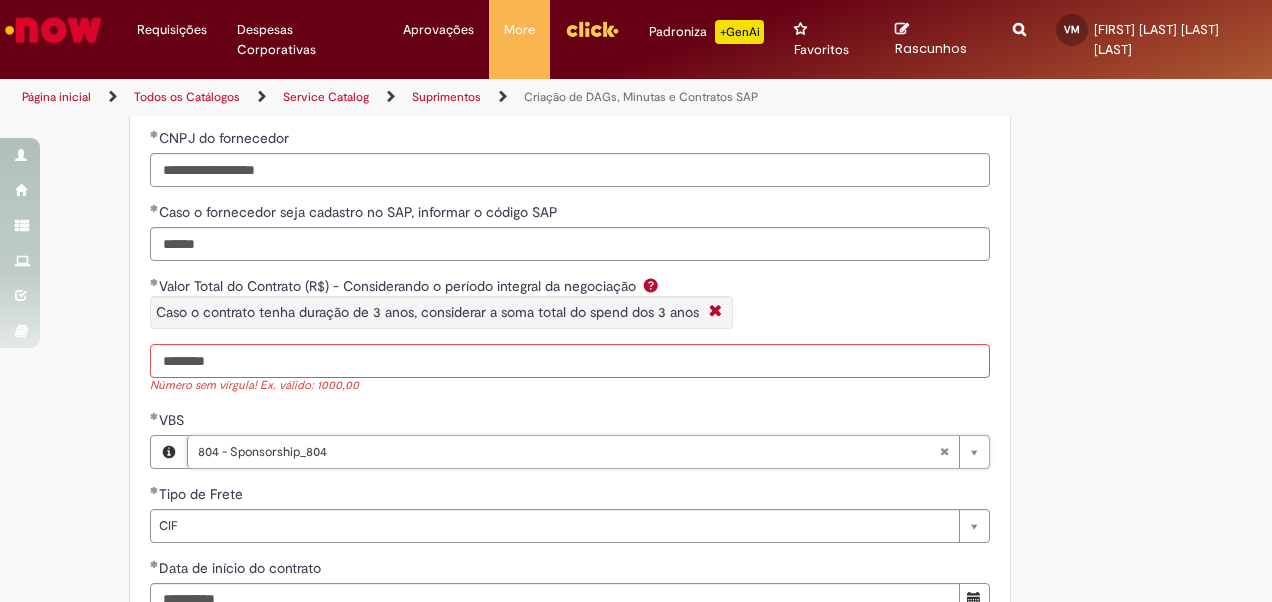 type 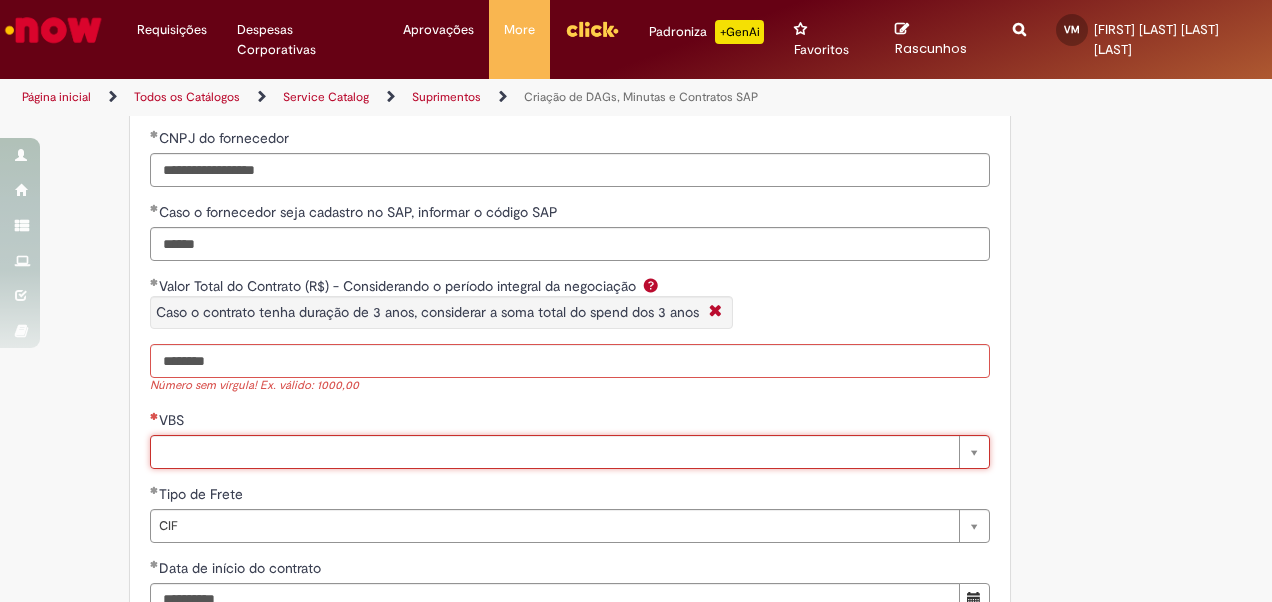 paste on "*********" 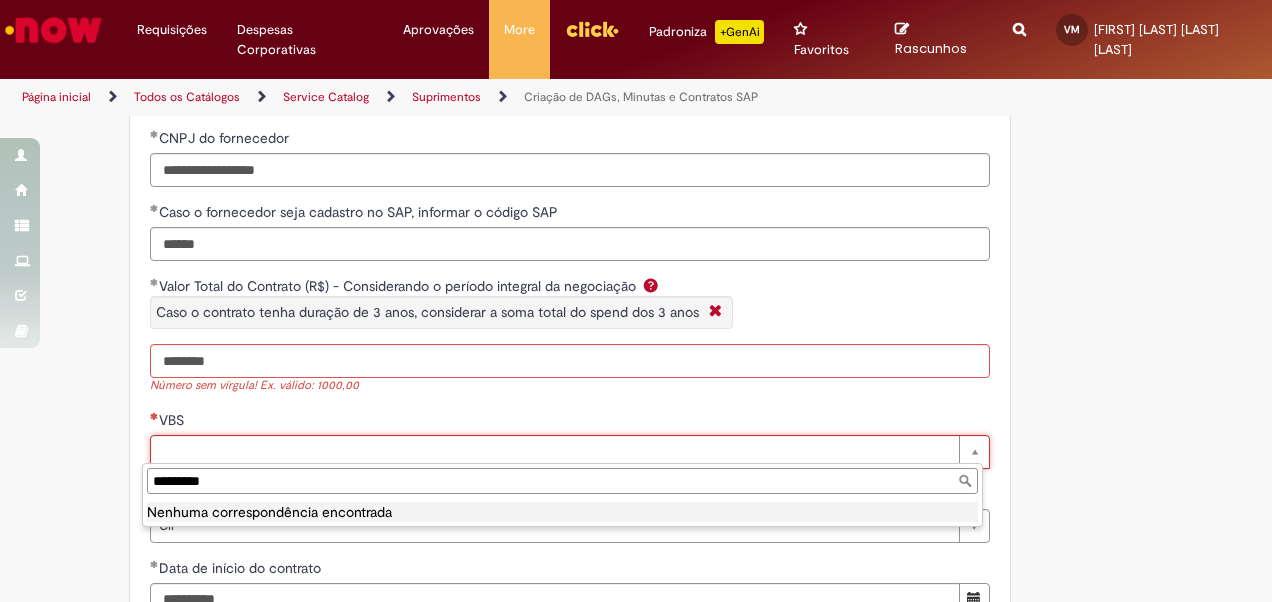 drag, startPoint x: 236, startPoint y: 482, endPoint x: 39, endPoint y: 446, distance: 200.26233 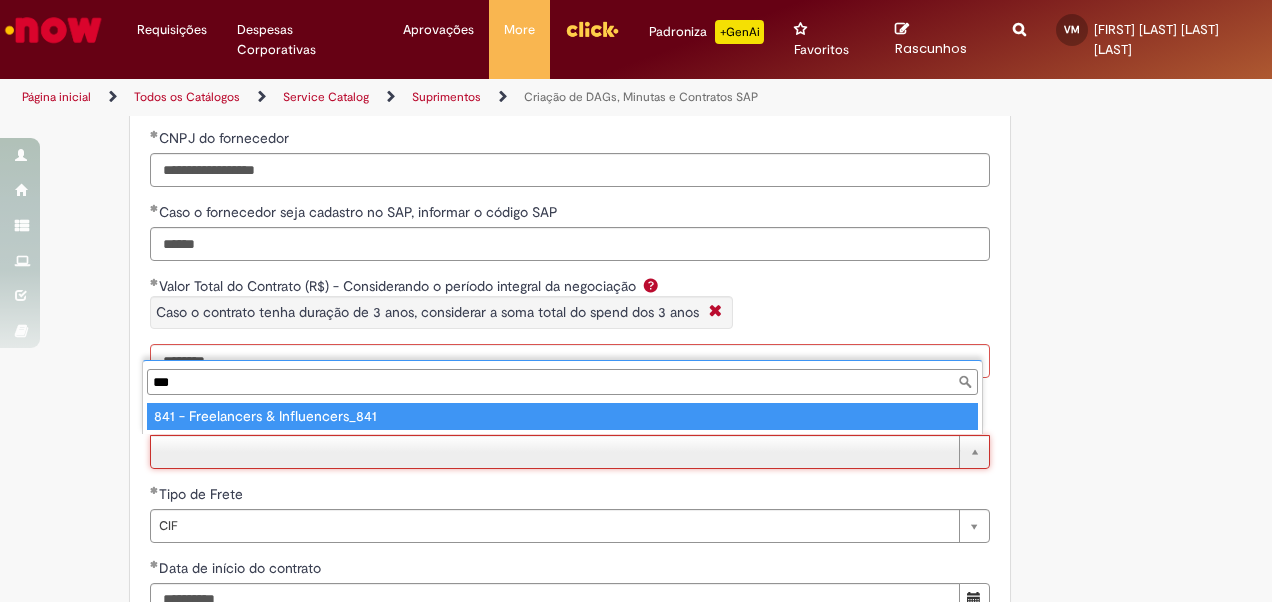 type on "***" 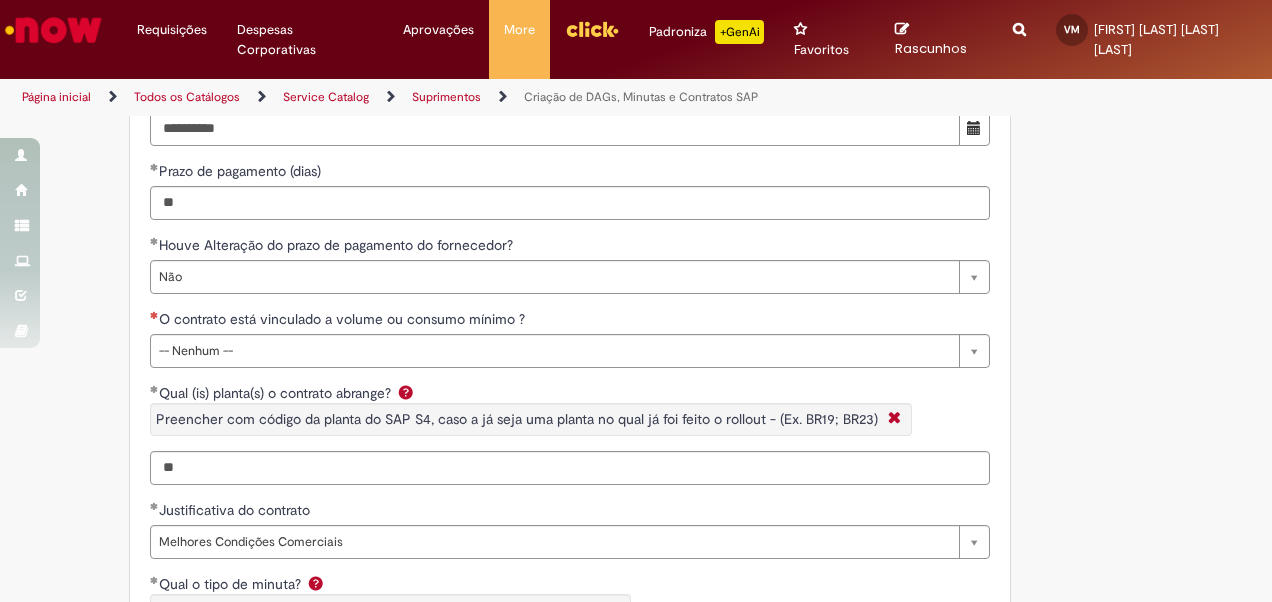 scroll, scrollTop: 3768, scrollLeft: 0, axis: vertical 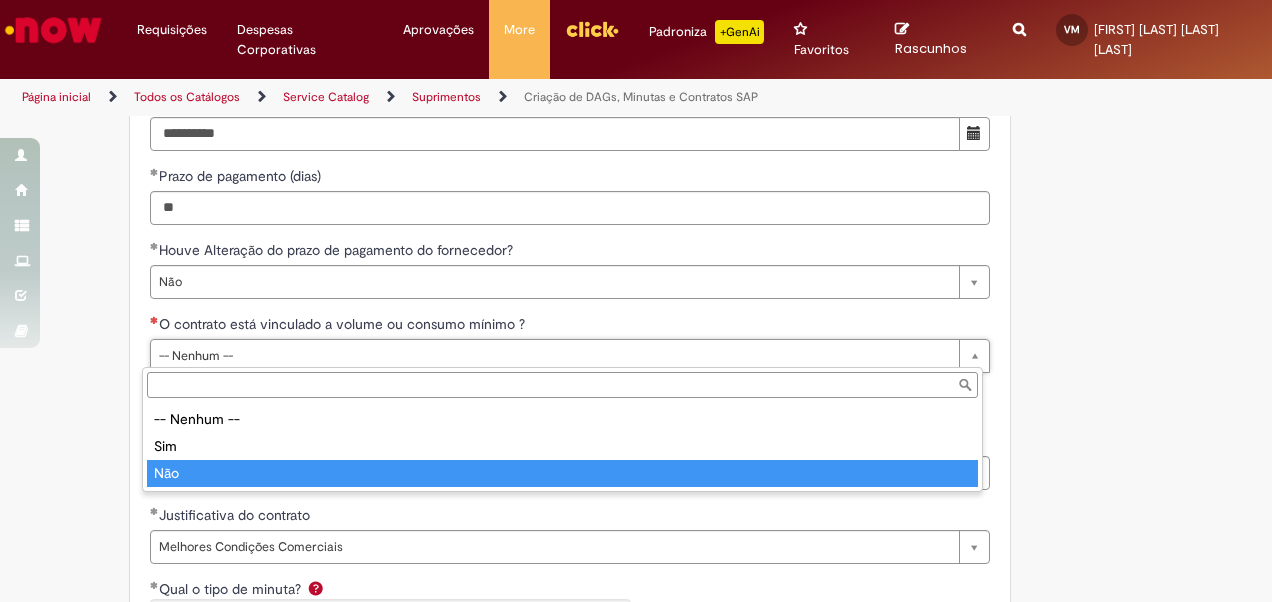 type on "***" 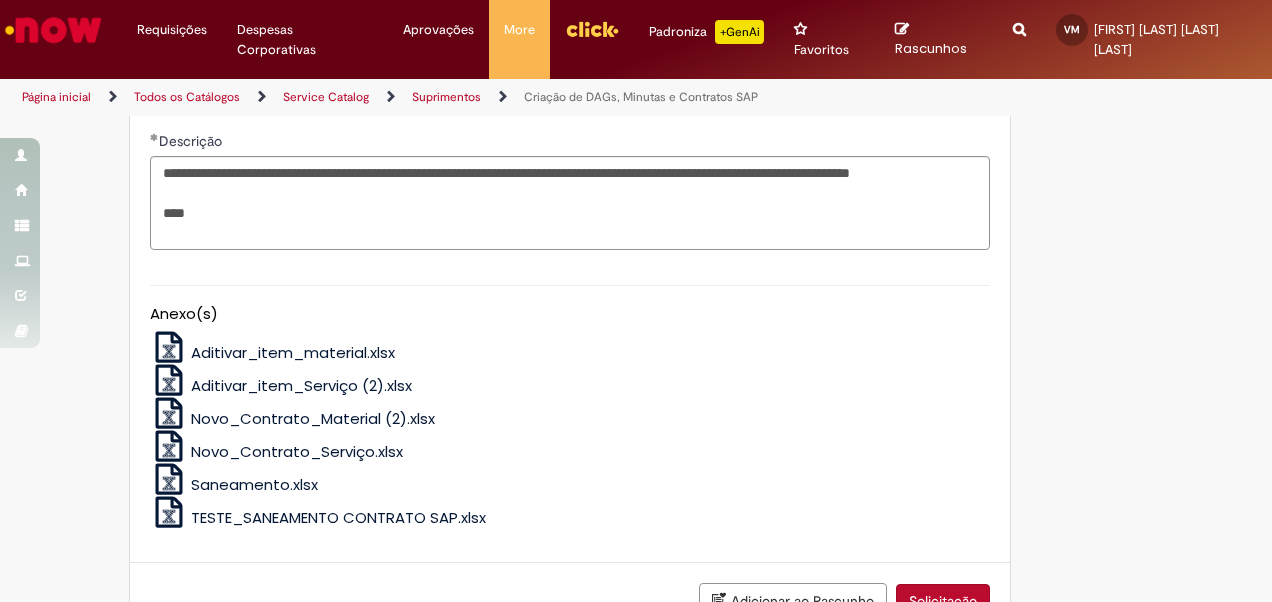 scroll, scrollTop: 5684, scrollLeft: 0, axis: vertical 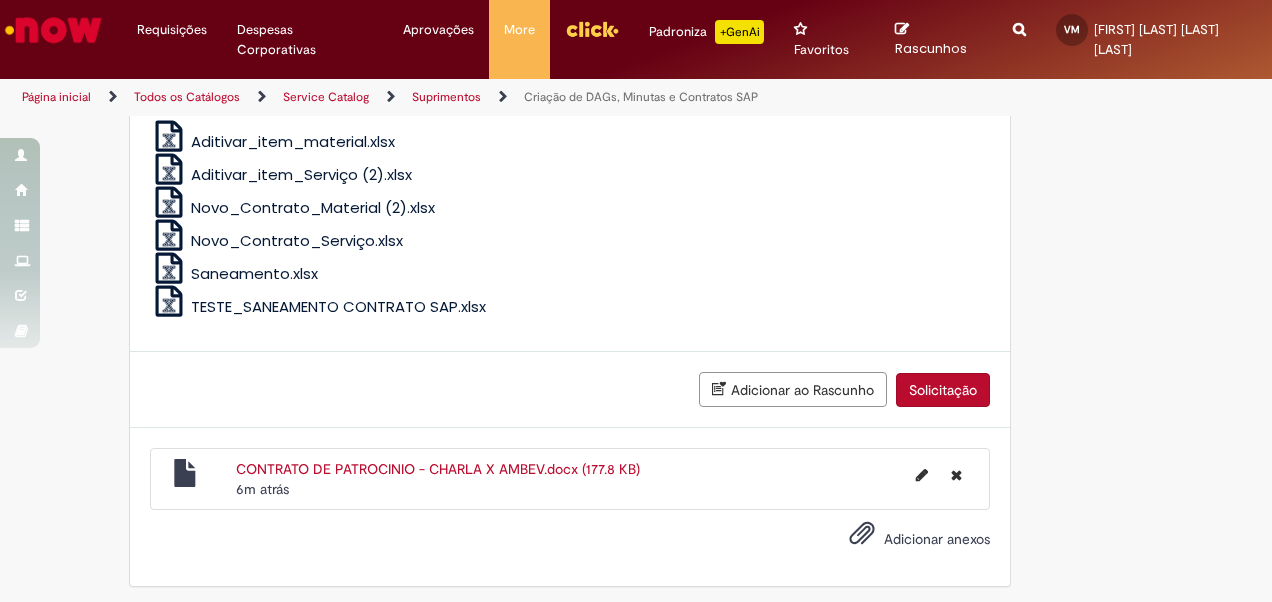 click on "Solicitação" at bounding box center (943, 390) 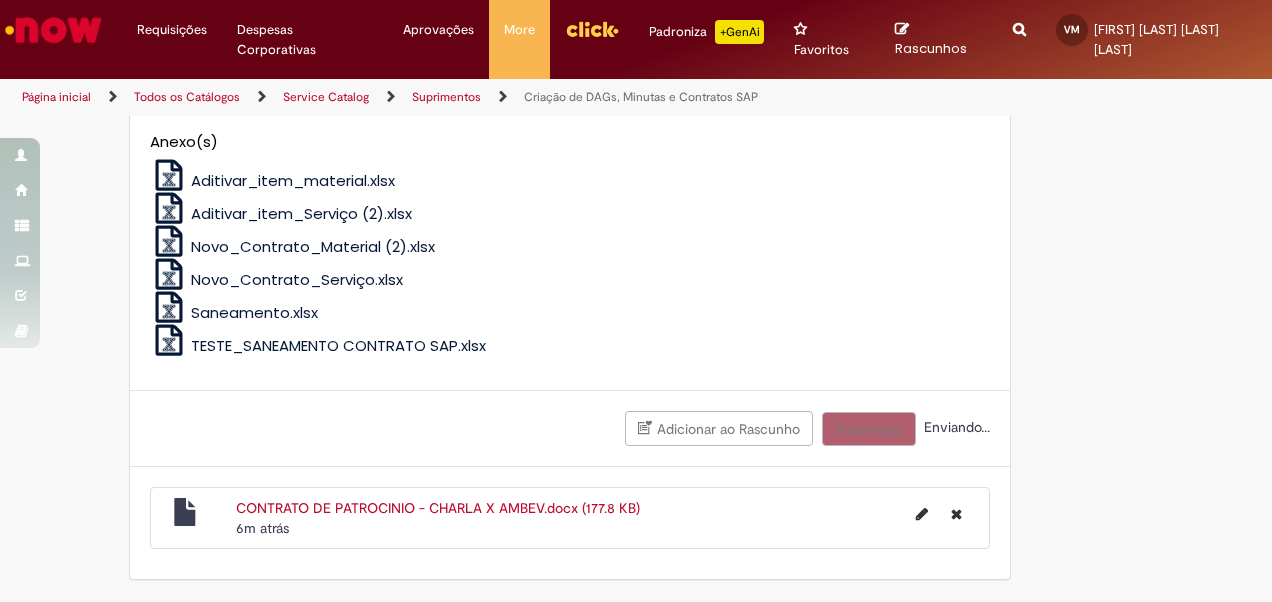 scroll, scrollTop: 3228, scrollLeft: 0, axis: vertical 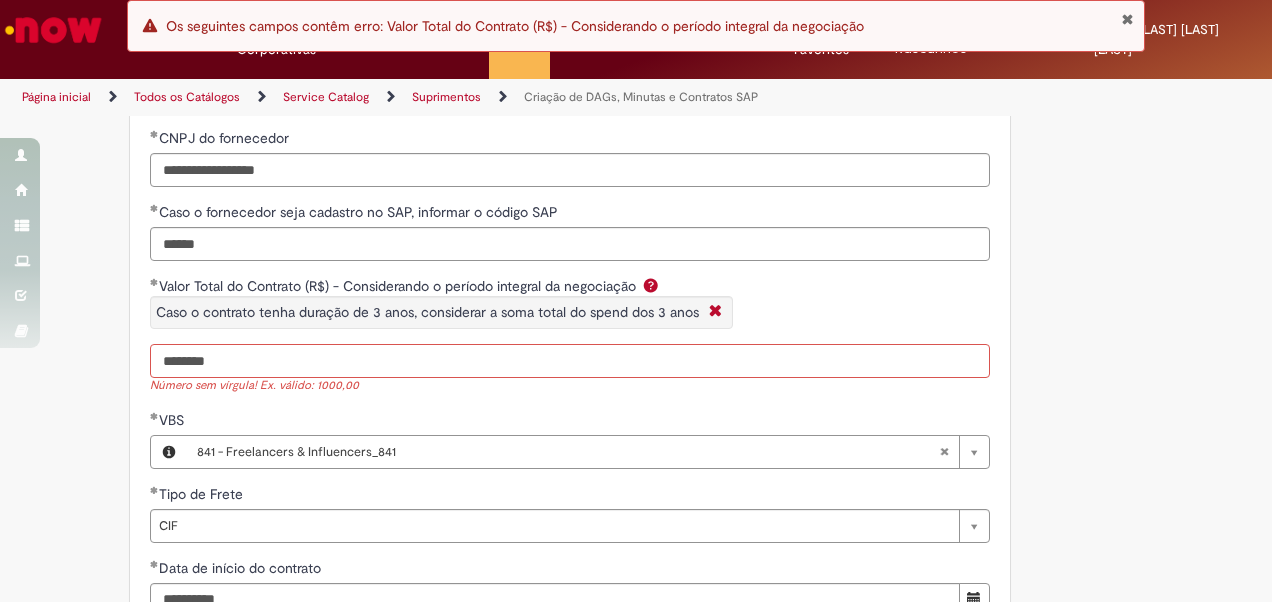 drag, startPoint x: 208, startPoint y: 358, endPoint x: 40, endPoint y: 341, distance: 168.85793 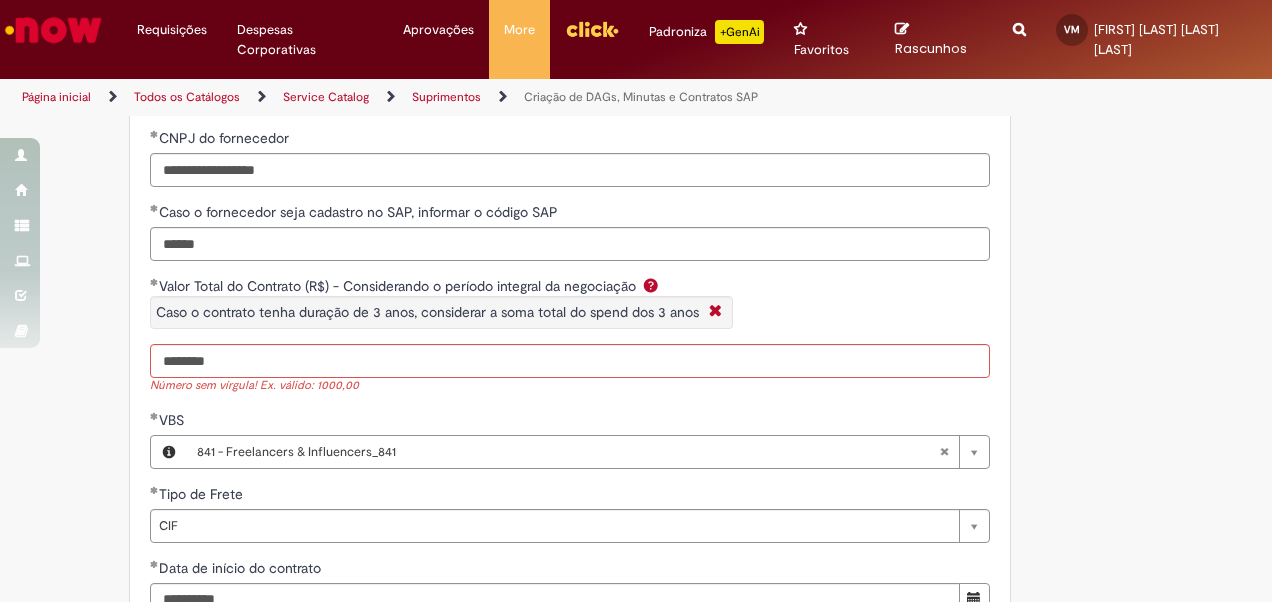 click on "Adicionar a Favoritos
Criação de DAGs, Minutas e Contratos SAP
Oferta destinada para uso exclusivo do time do RPO Indiretos Brasil voltado para a criação de DAG Ariba, Minutas Físicas e Contratos SAP
Na abertura dessa oferta, você deverá escolher entre um os tipos de solicitação abaixo:
Criação DAG e Contrato SAP Criação de DAG e Minuta Física Criação de DAG, Minuta Física & Contrato SAP
OBSERVAÇÕES:
O contrato SAP abrange a criação de novo contrato SAP, o aditivo de contrato SAP ou o saneamento de contrato SAP já existente; Como a oferta é exclusivo para abertura pelo time do RPO Brasil (Suprimentos), qualquer ticket aberto por usuários de outras áreas será, o ticket será fechado automaticamente.
A seguir você encontrará o fluxo de cada tipo de solicitação contendo as etapas e os SLAs:
Tipo de solicitação 1:" at bounding box center [538, -23] 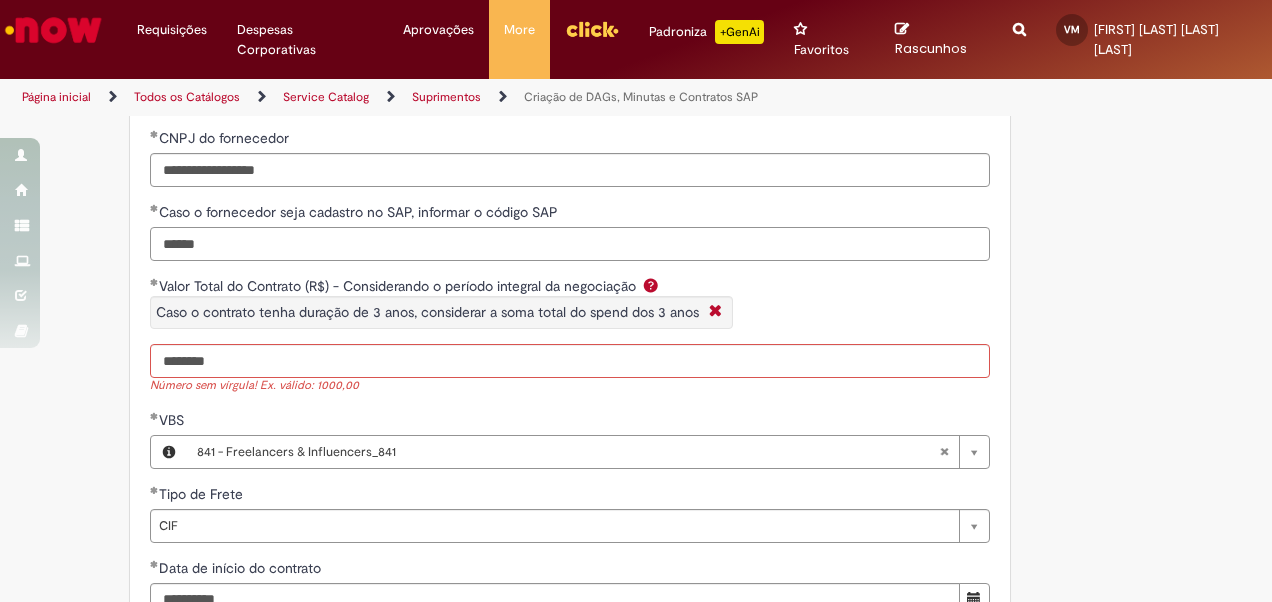 click on "******" at bounding box center [570, 244] 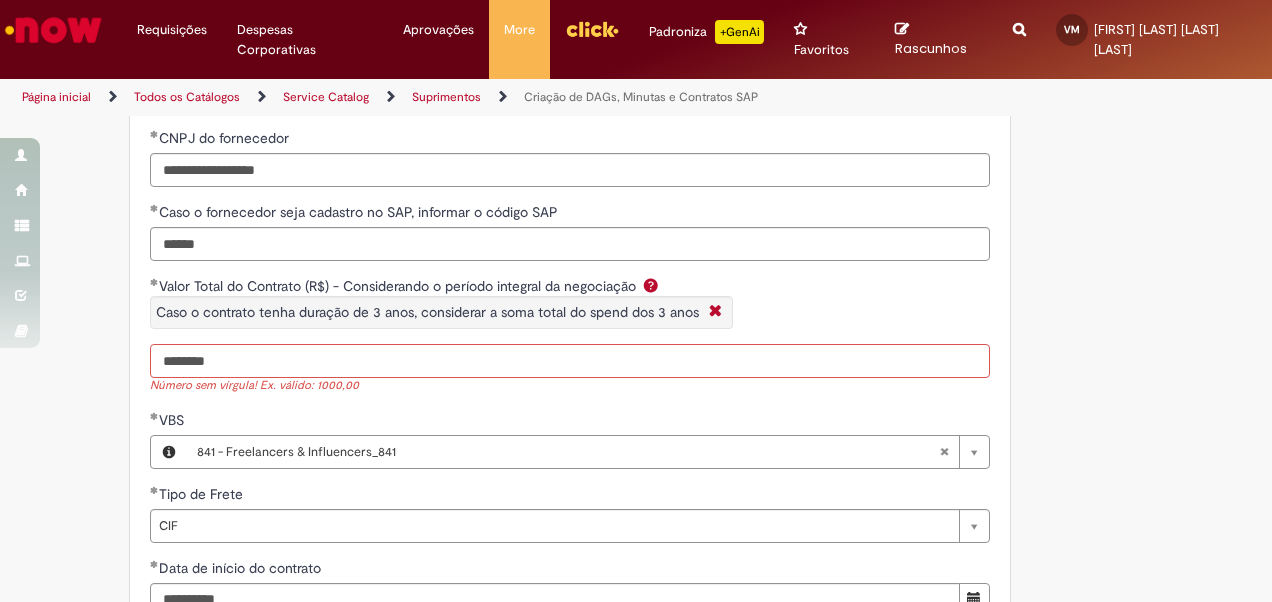 click on "*******" at bounding box center [570, 361] 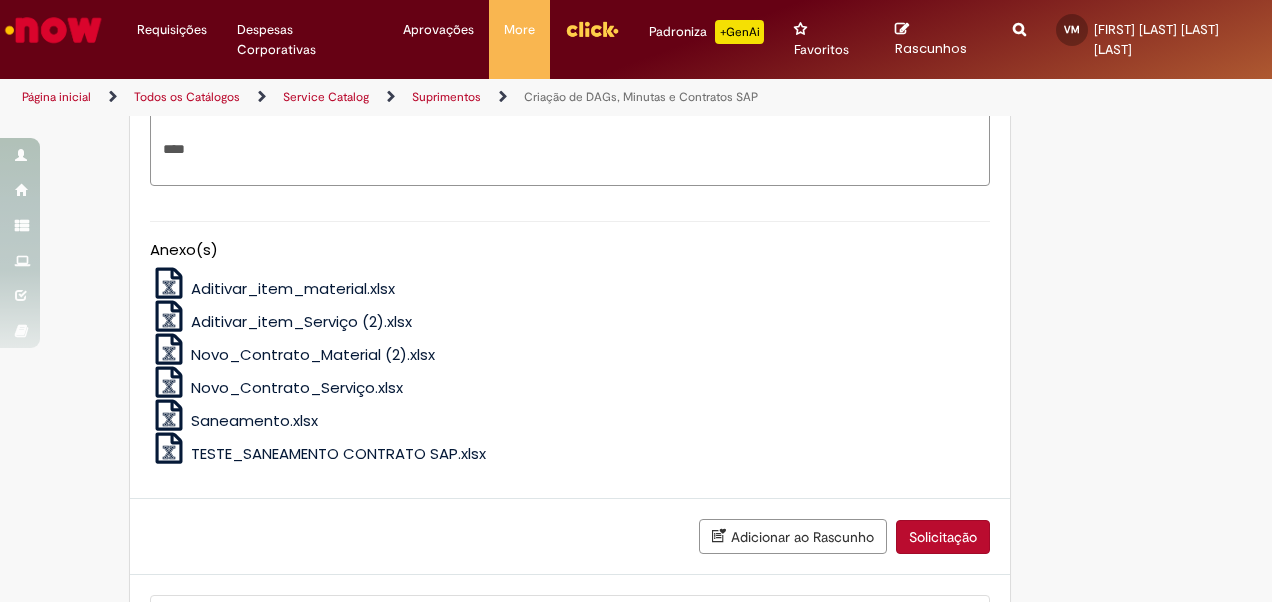 scroll, scrollTop: 5684, scrollLeft: 0, axis: vertical 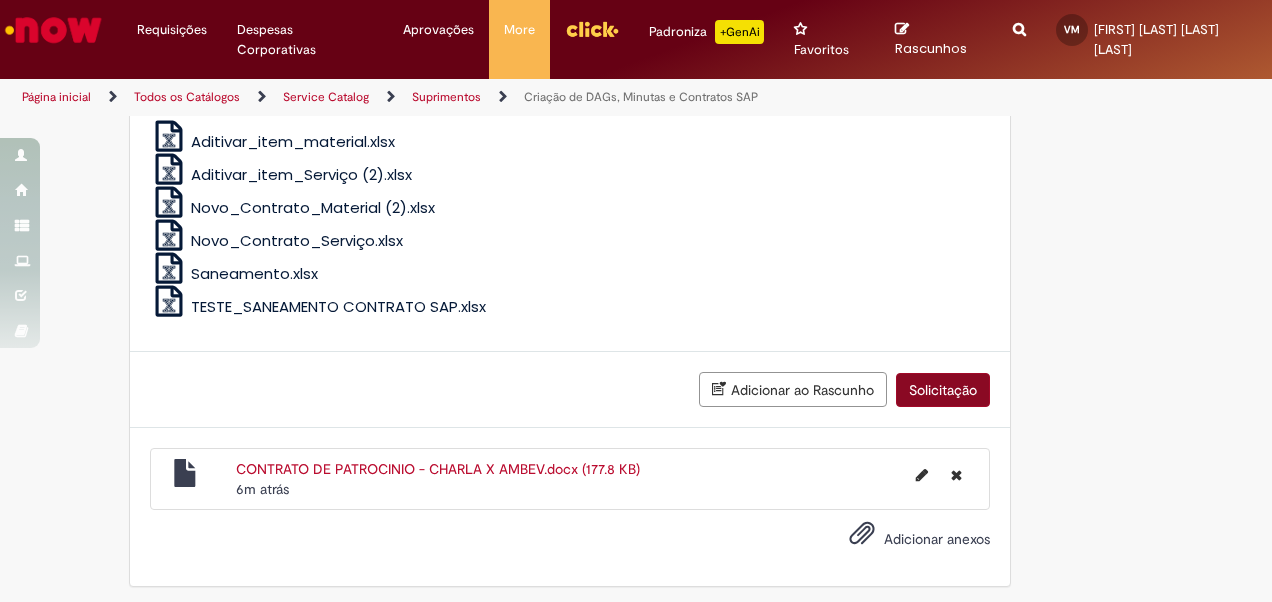 type on "*******" 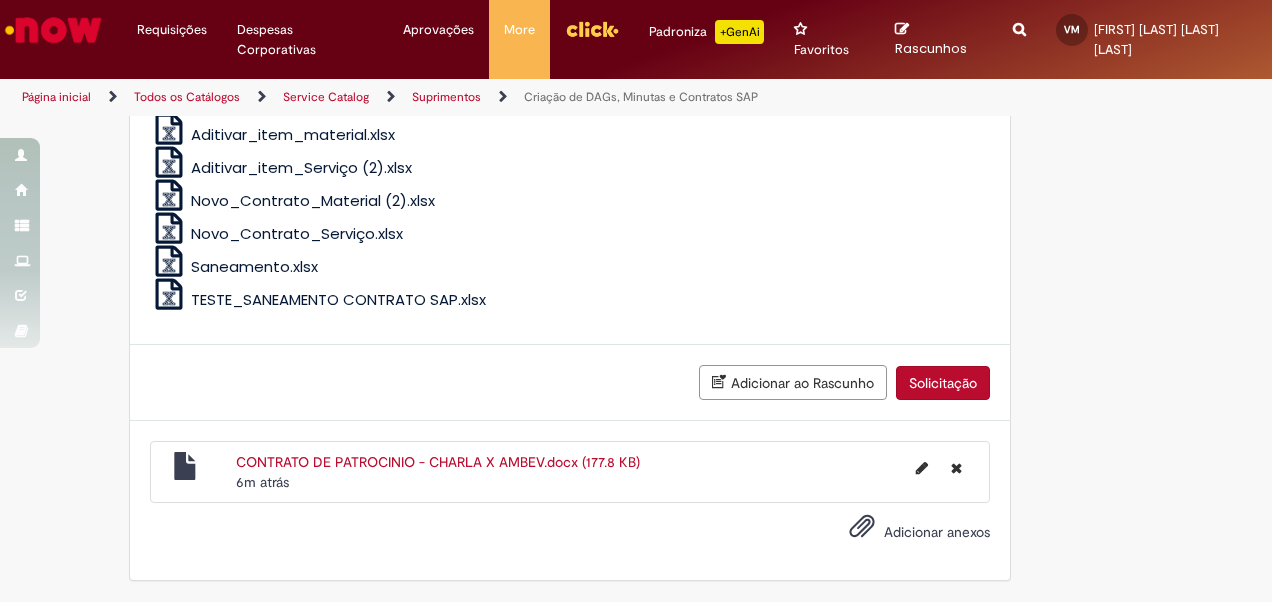 click on "Solicitação" at bounding box center [943, 383] 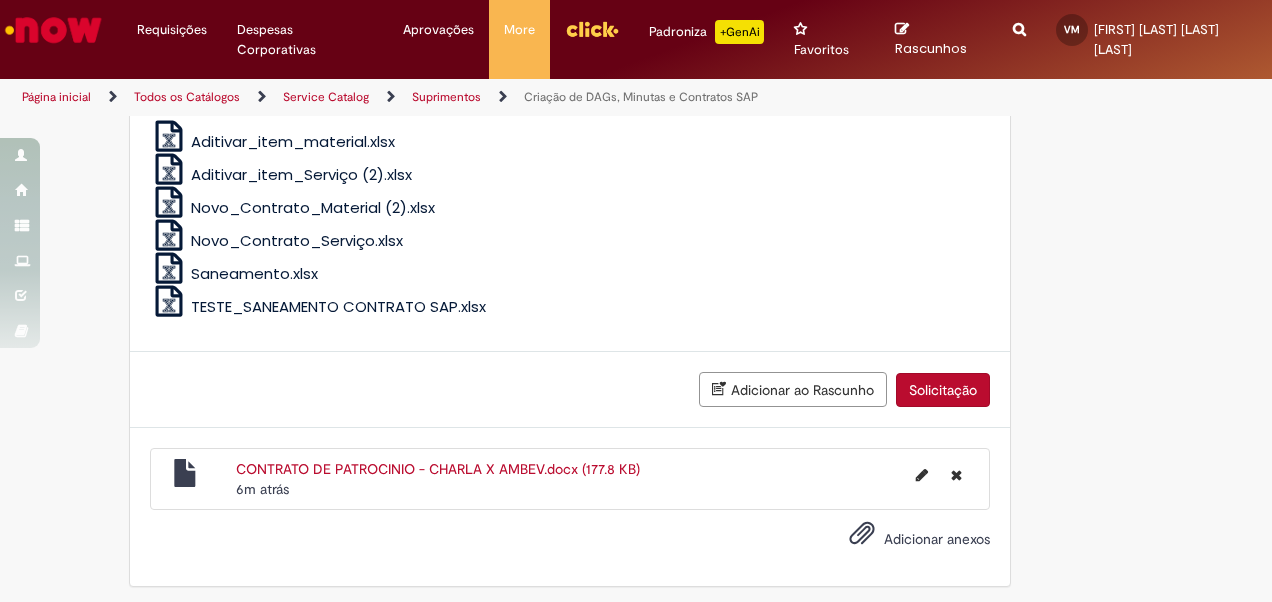 click on "Solicitação" at bounding box center [943, 390] 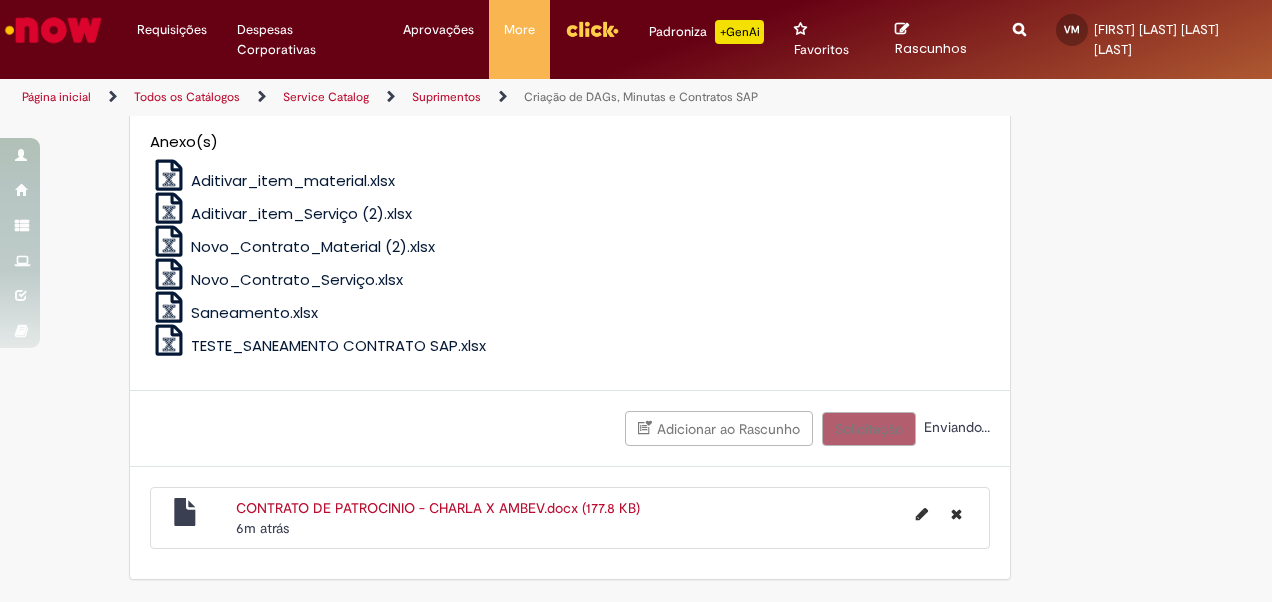 scroll, scrollTop: 3228, scrollLeft: 0, axis: vertical 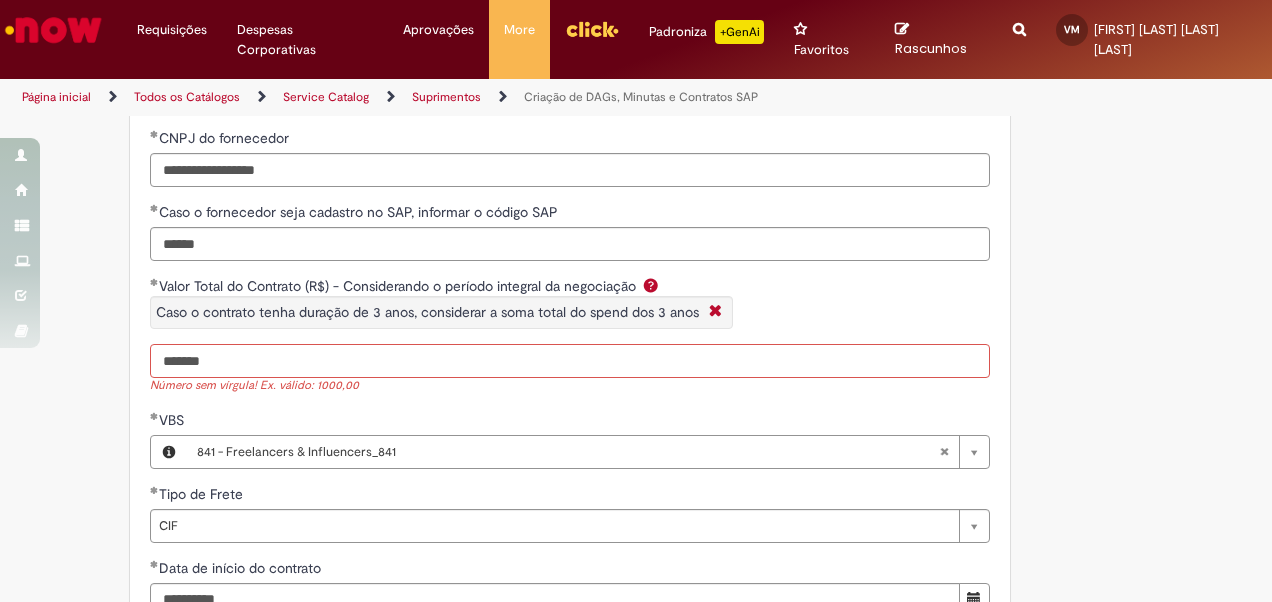drag, startPoint x: 222, startPoint y: 367, endPoint x: 26, endPoint y: 348, distance: 196.91876 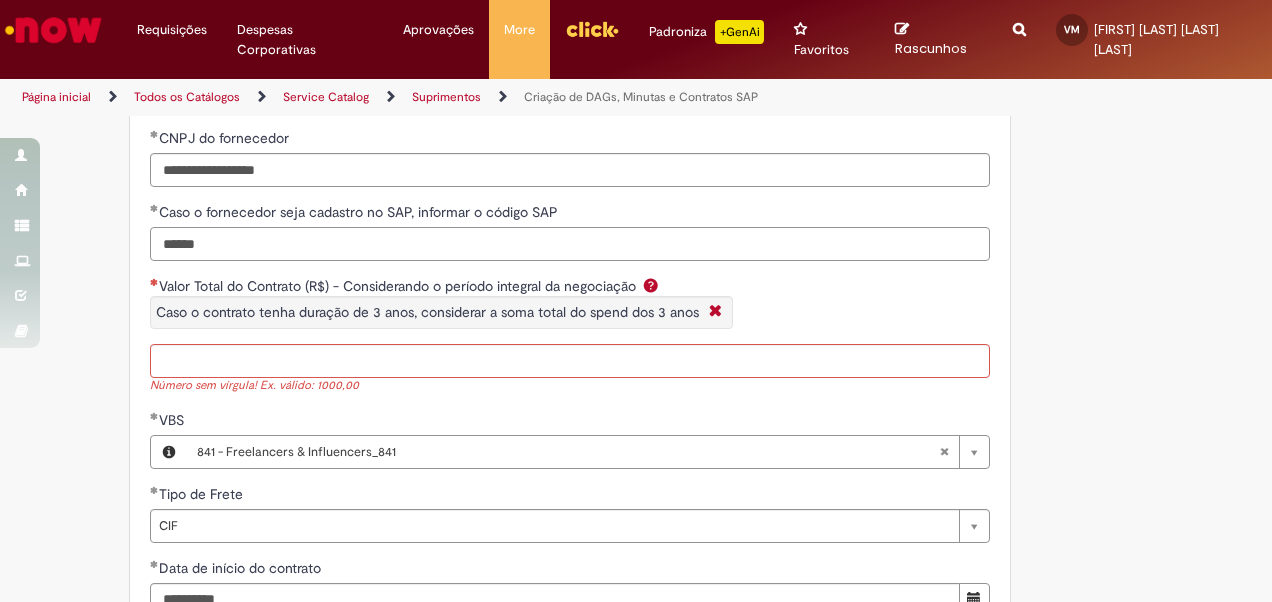 click on "******" at bounding box center [570, 244] 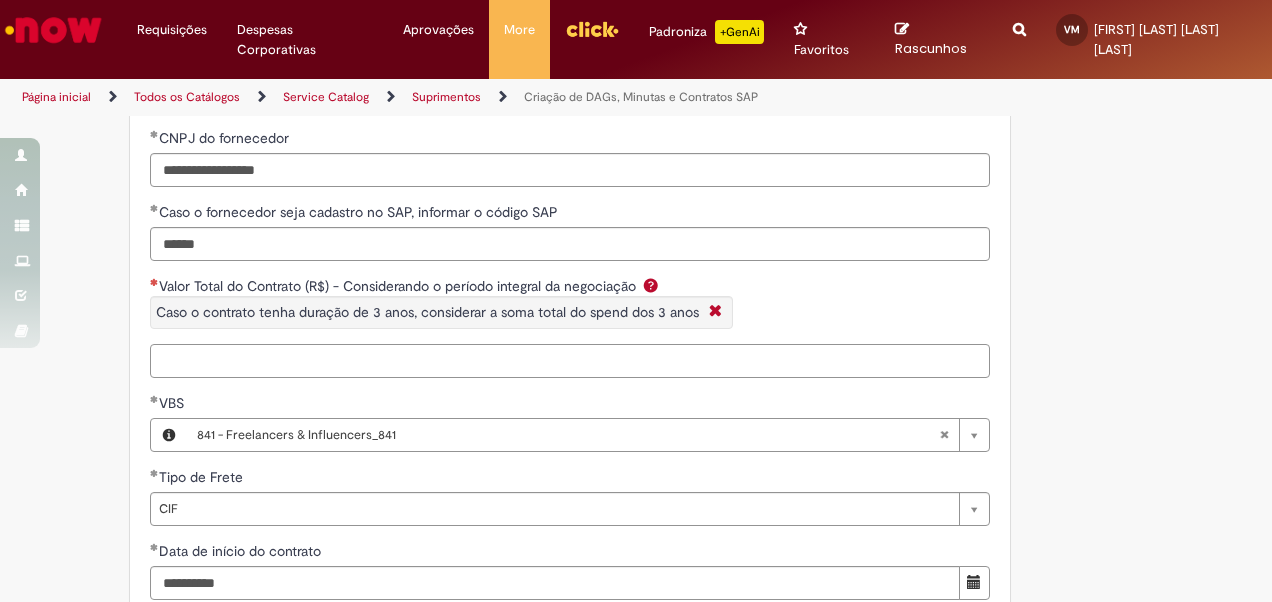 click on "Valor Total do Contrato (R$) - Considerando o período integral da negociação Caso o contrato tenha duração de 3 anos, considerar a soma total do spend dos 3 anos" at bounding box center (570, 361) 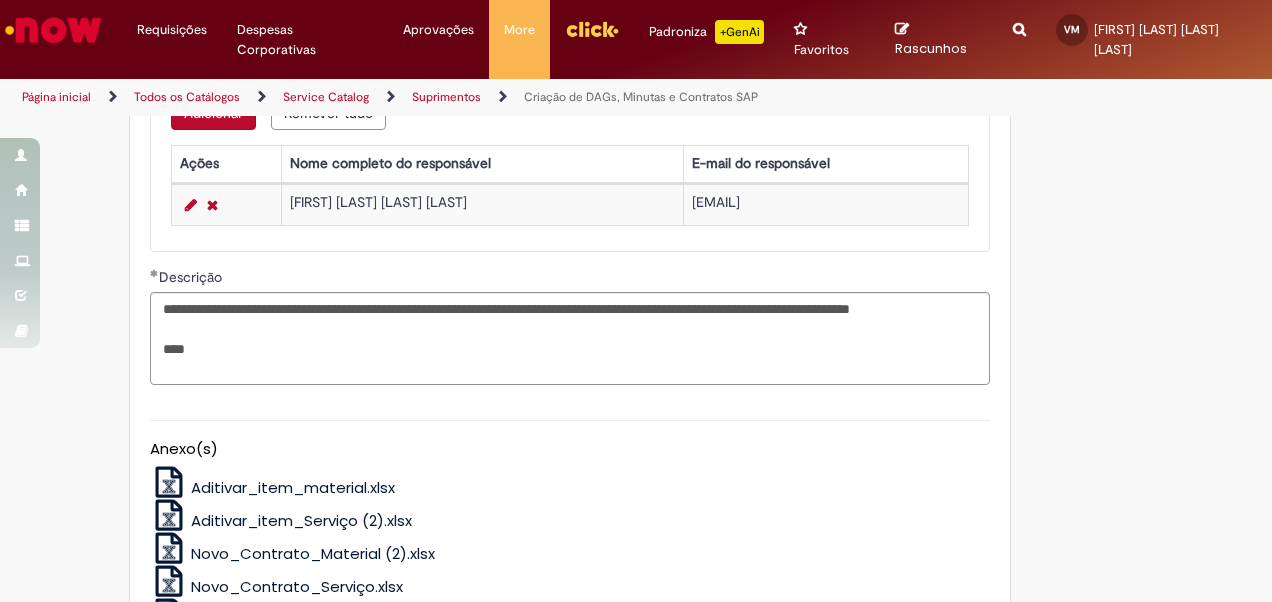 scroll, scrollTop: 5668, scrollLeft: 0, axis: vertical 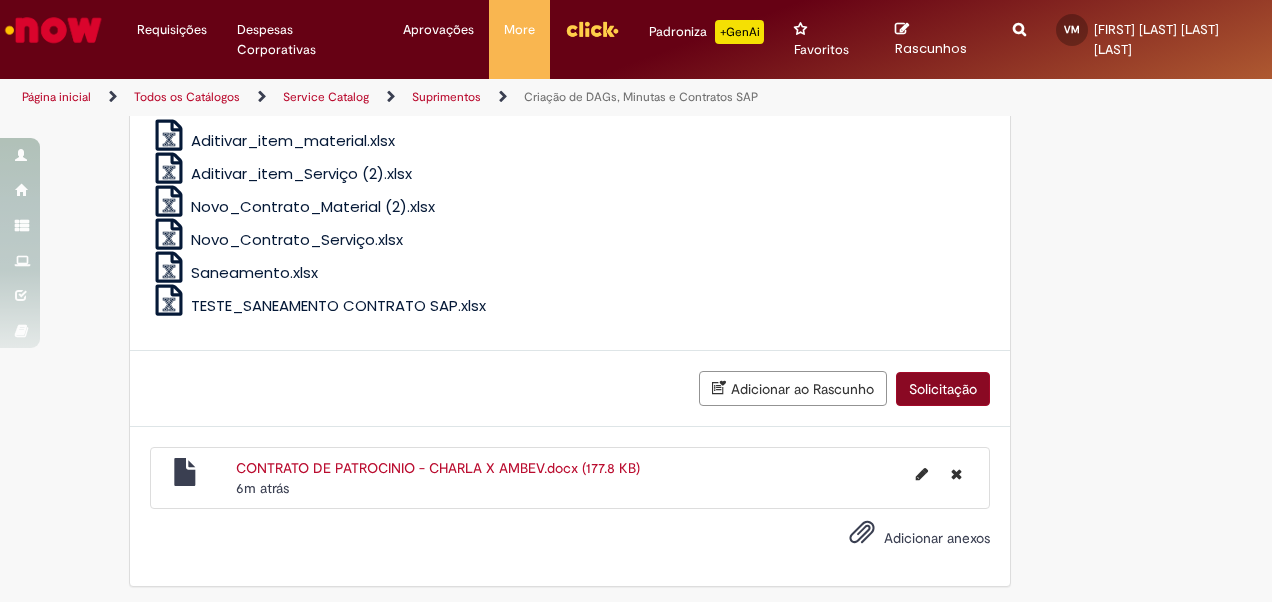 type on "*******" 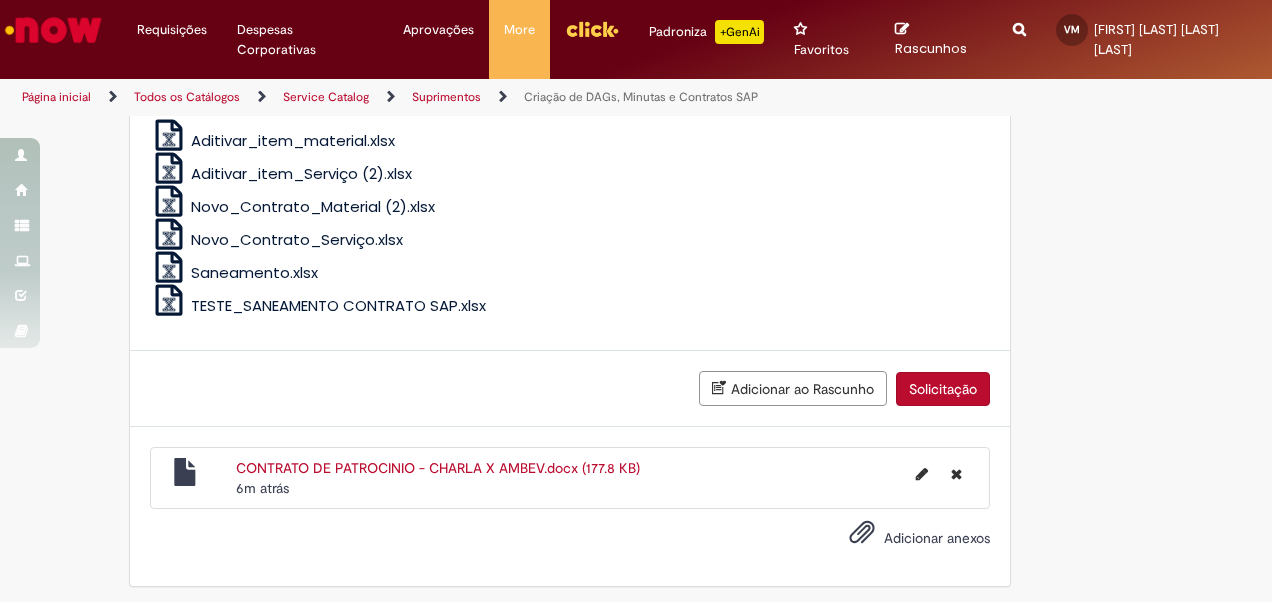 click on "Solicitação" at bounding box center (943, 389) 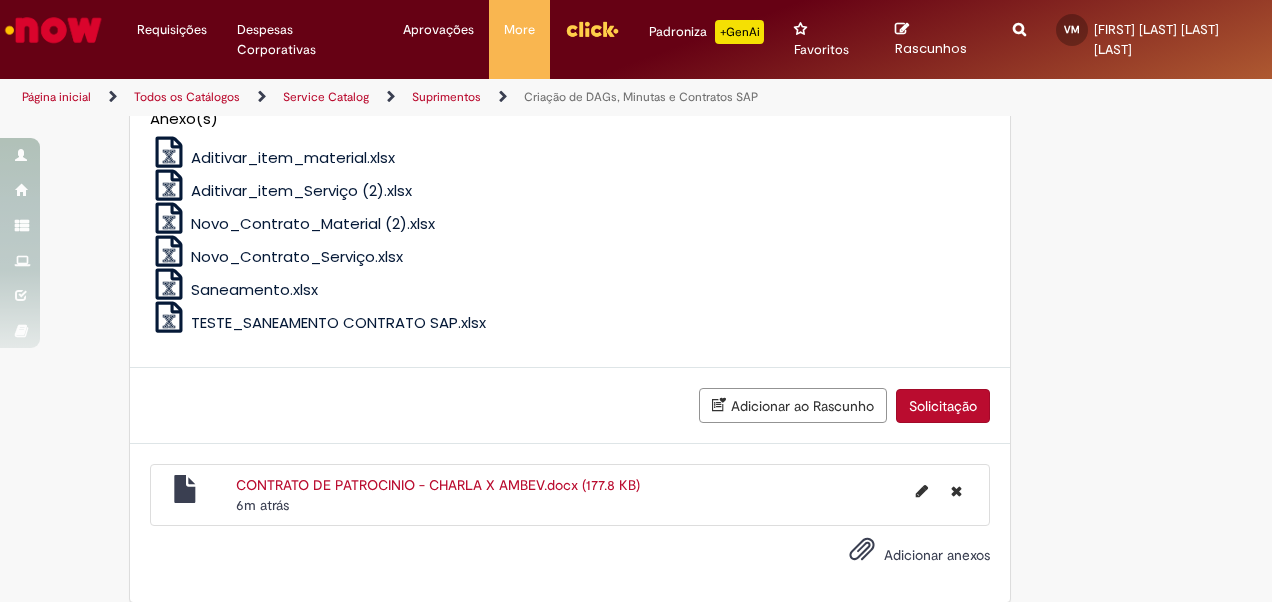 scroll, scrollTop: 5684, scrollLeft: 0, axis: vertical 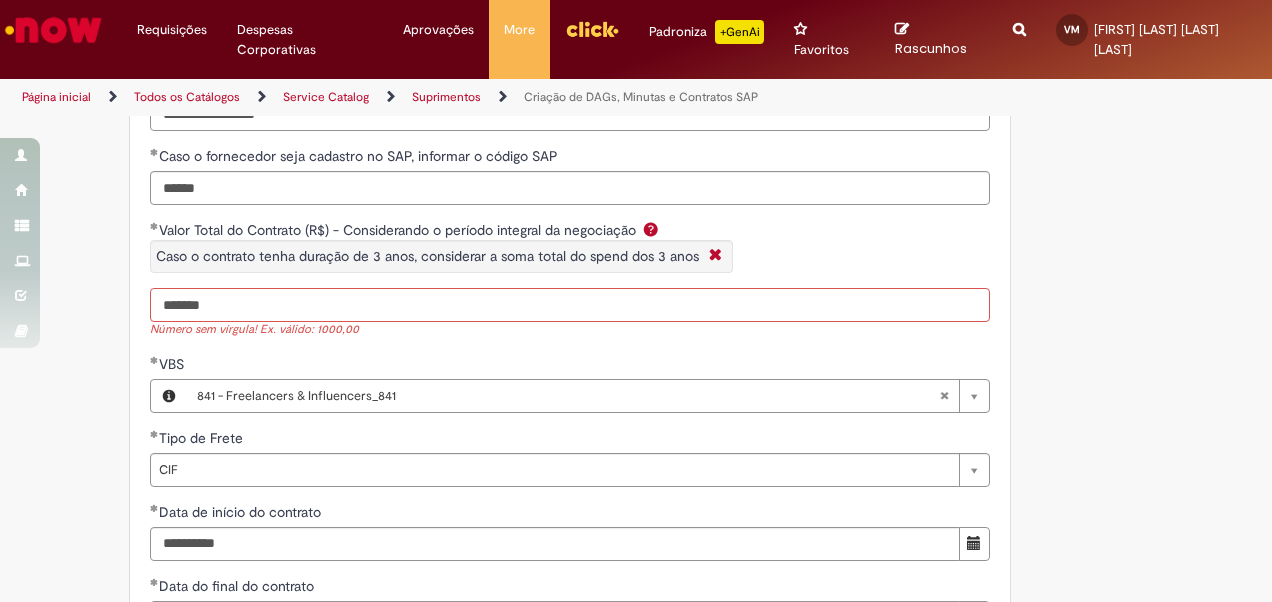 click on "*******" at bounding box center (570, 305) 